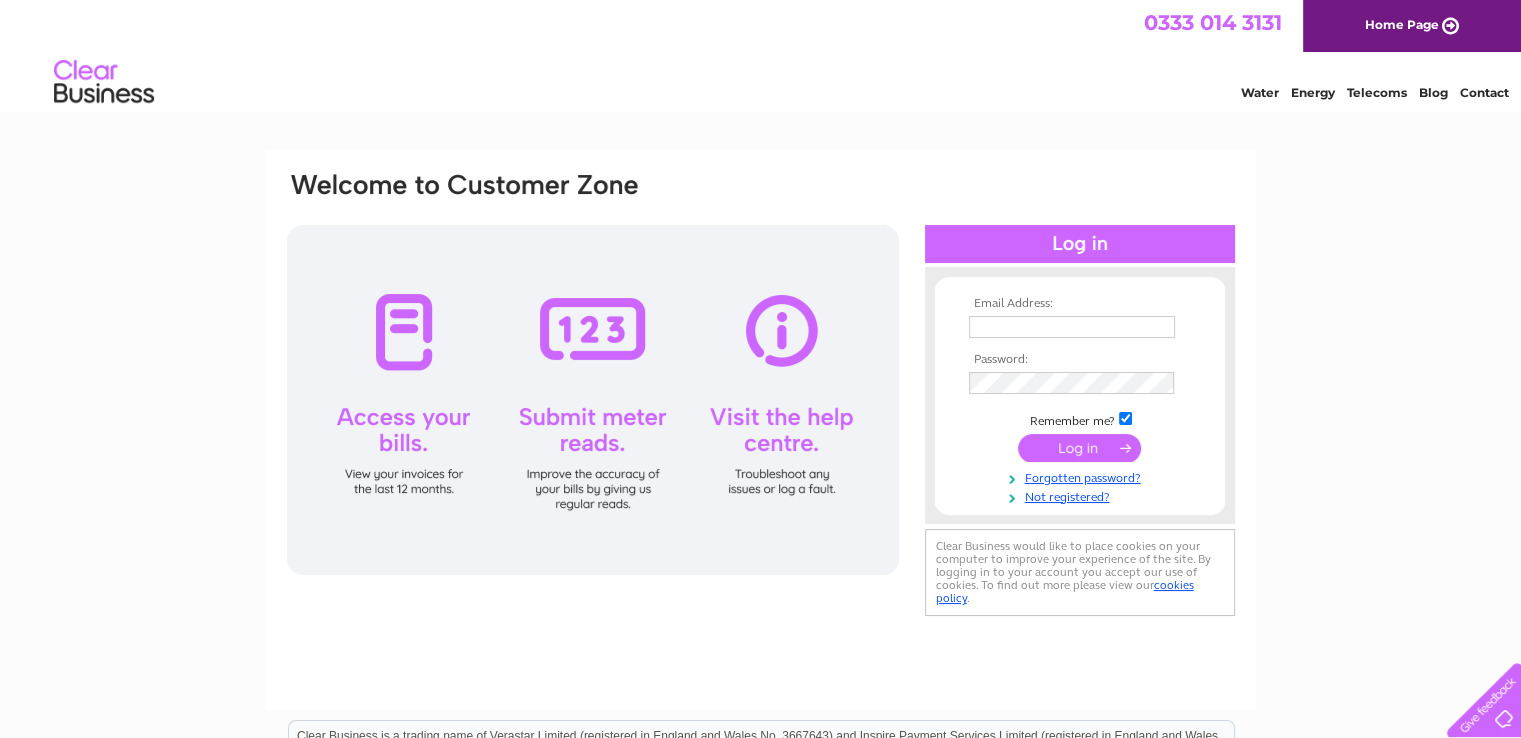 scroll, scrollTop: 0, scrollLeft: 0, axis: both 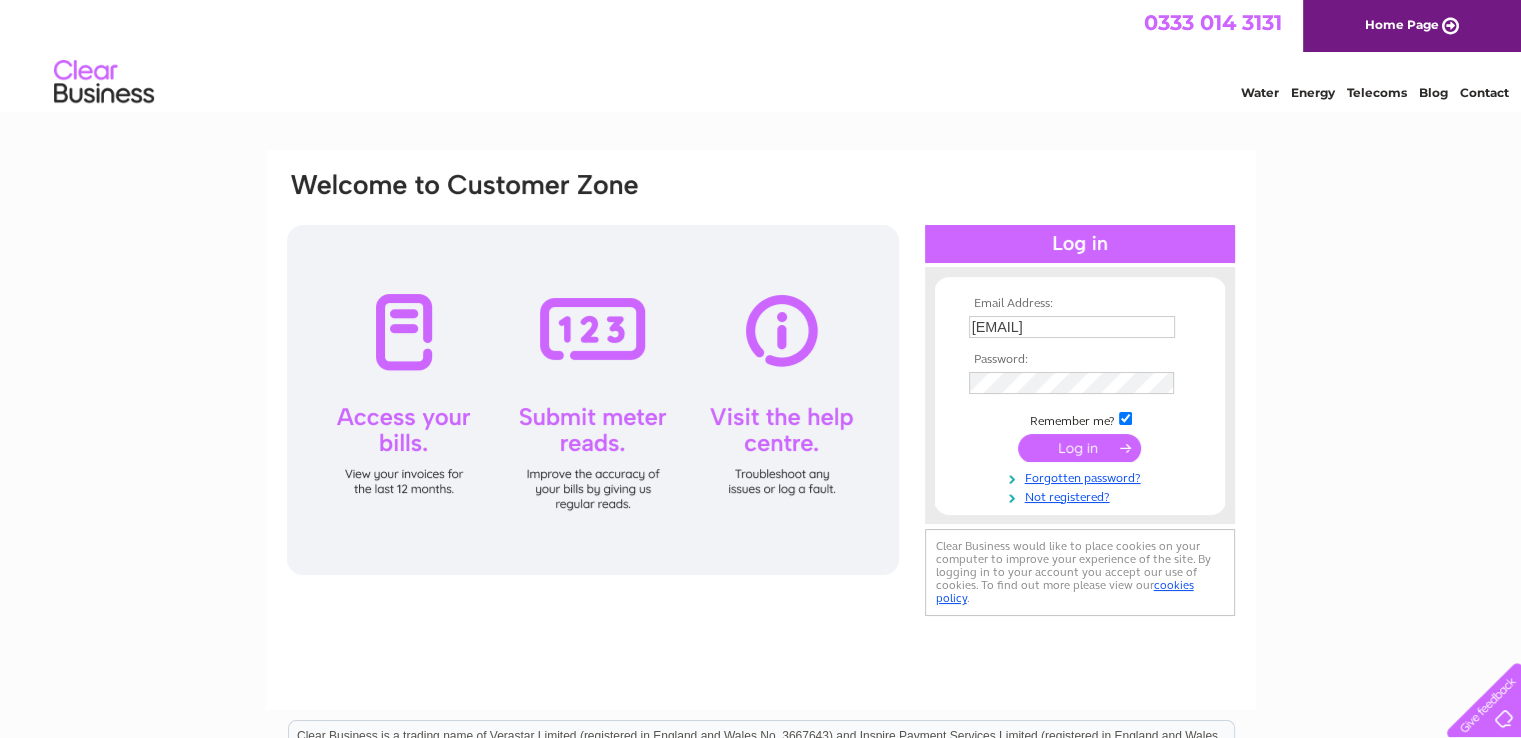 click at bounding box center [1079, 448] 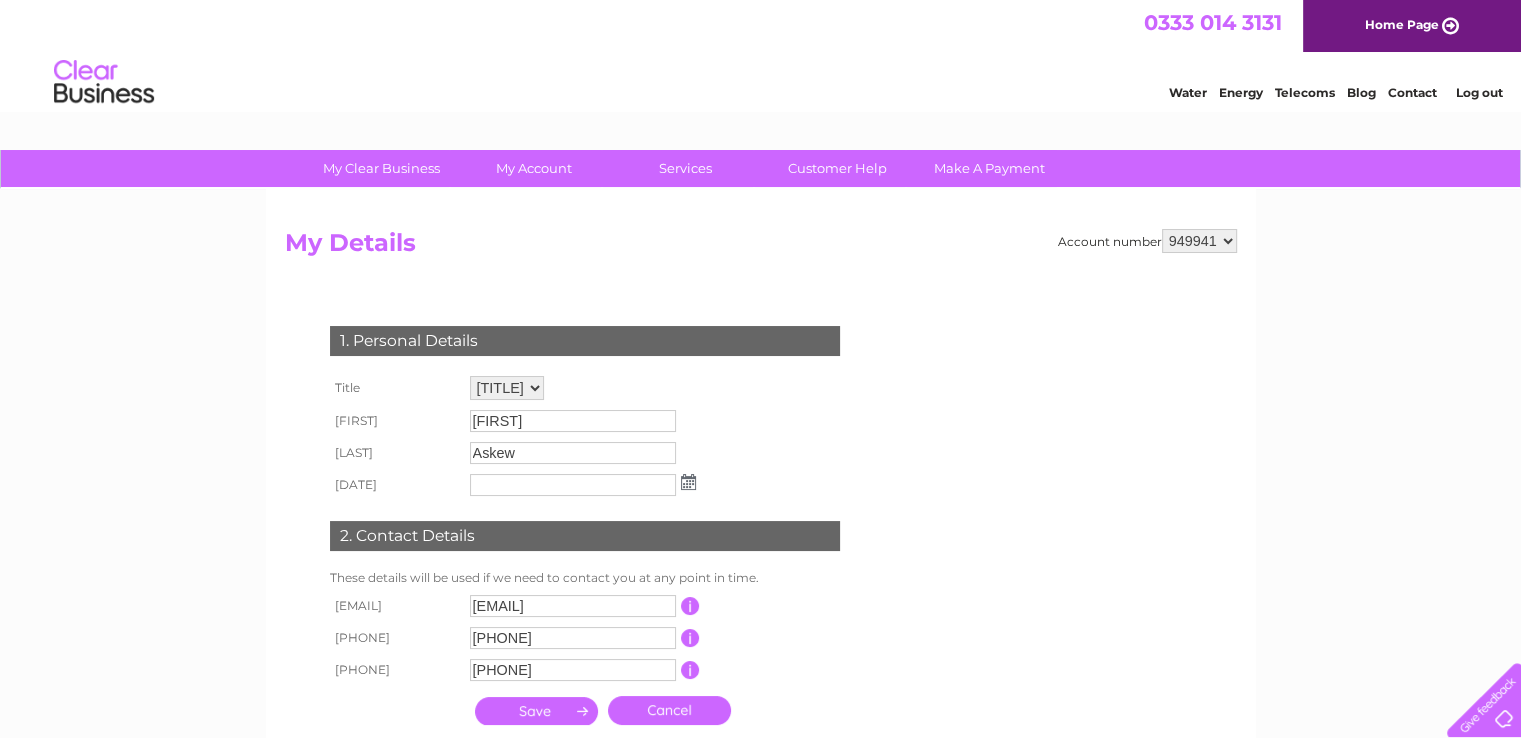 scroll, scrollTop: 0, scrollLeft: 0, axis: both 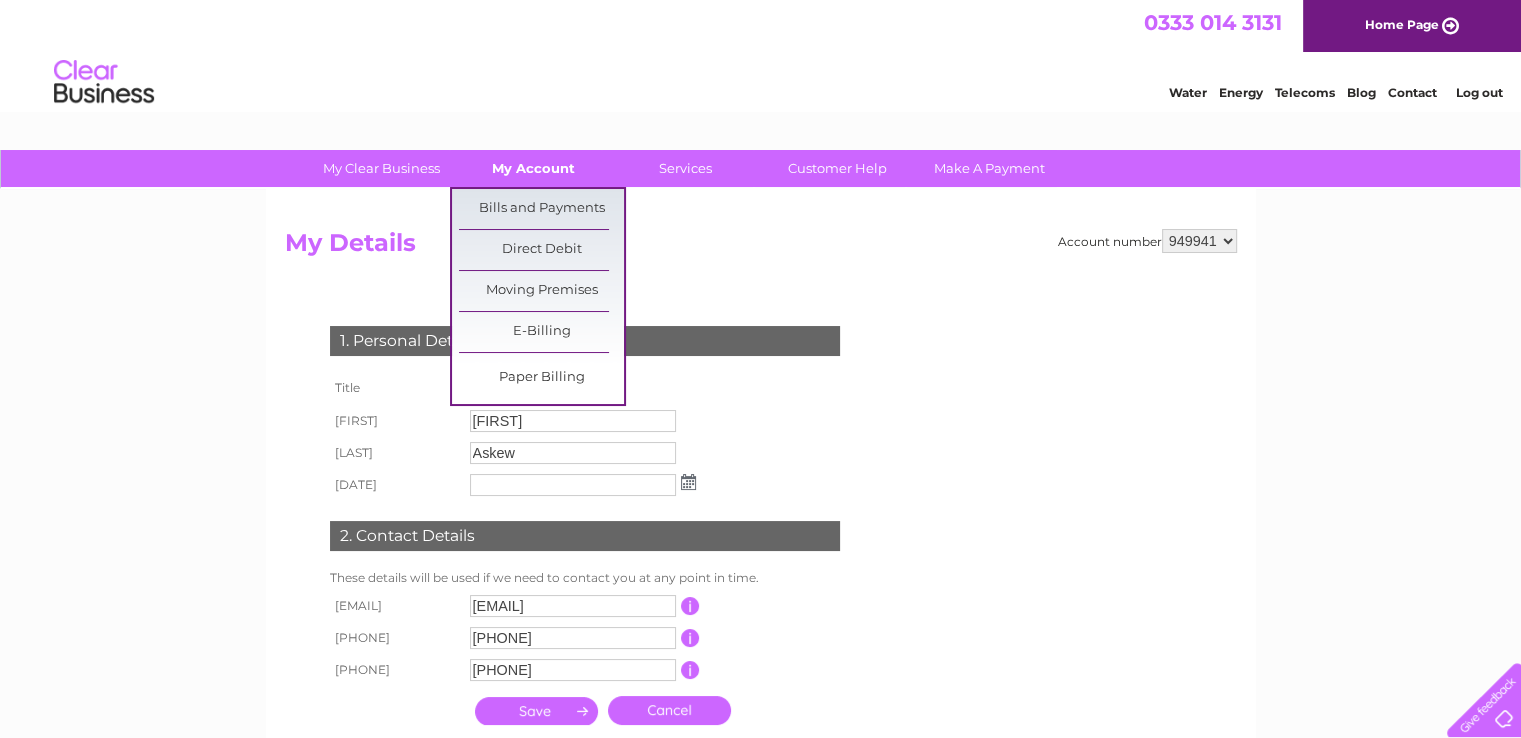 click on "My Account" at bounding box center (533, 168) 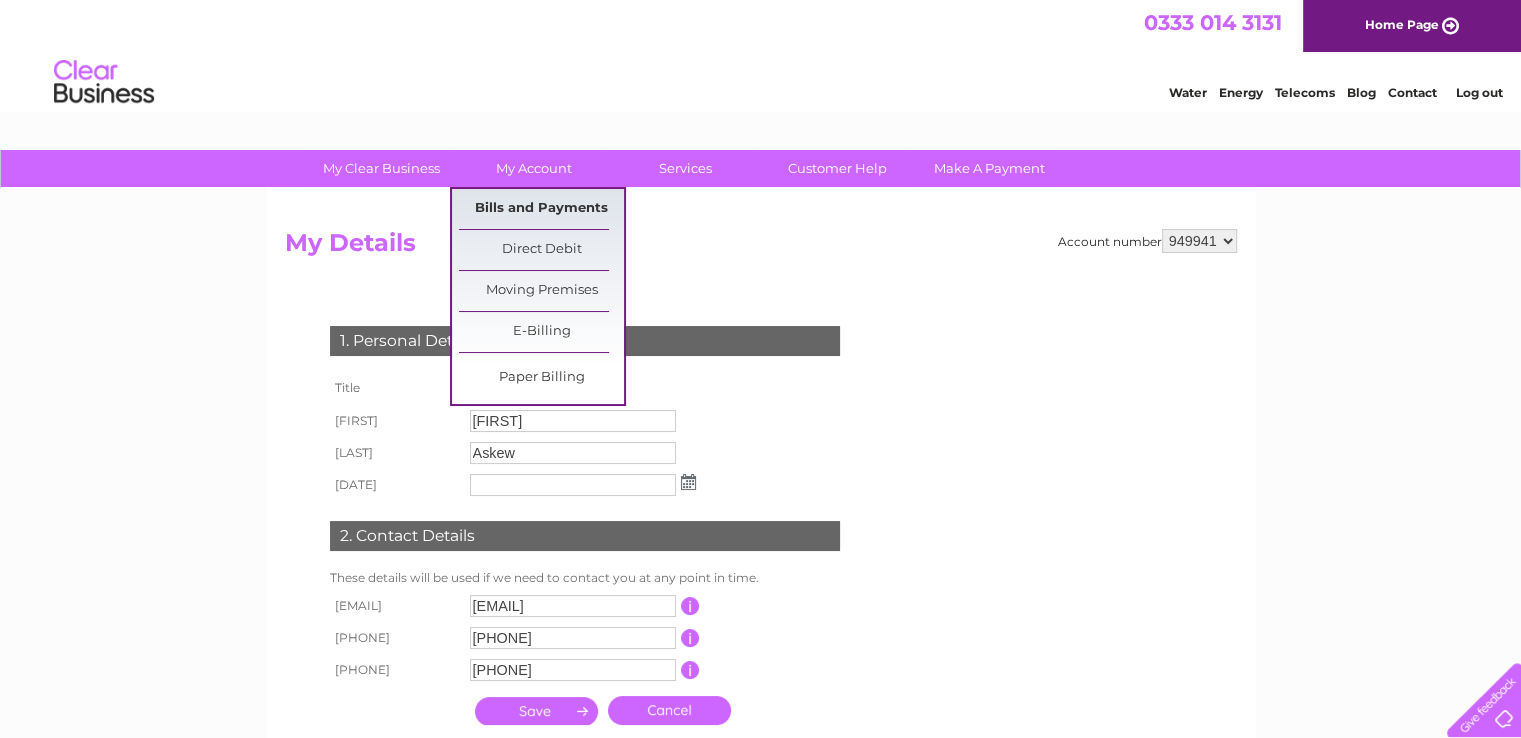 click on "Bills and Payments" at bounding box center [541, 209] 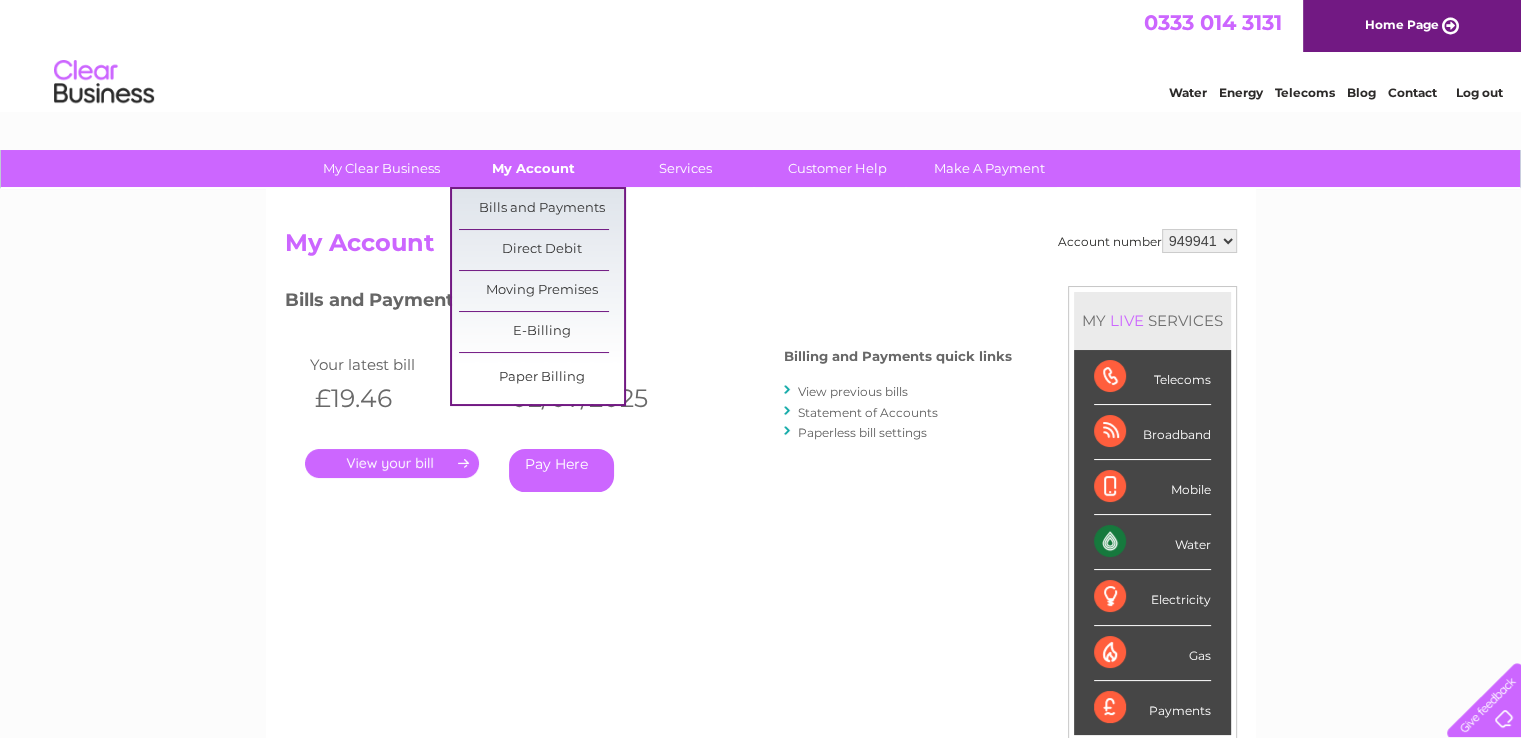 scroll, scrollTop: 0, scrollLeft: 0, axis: both 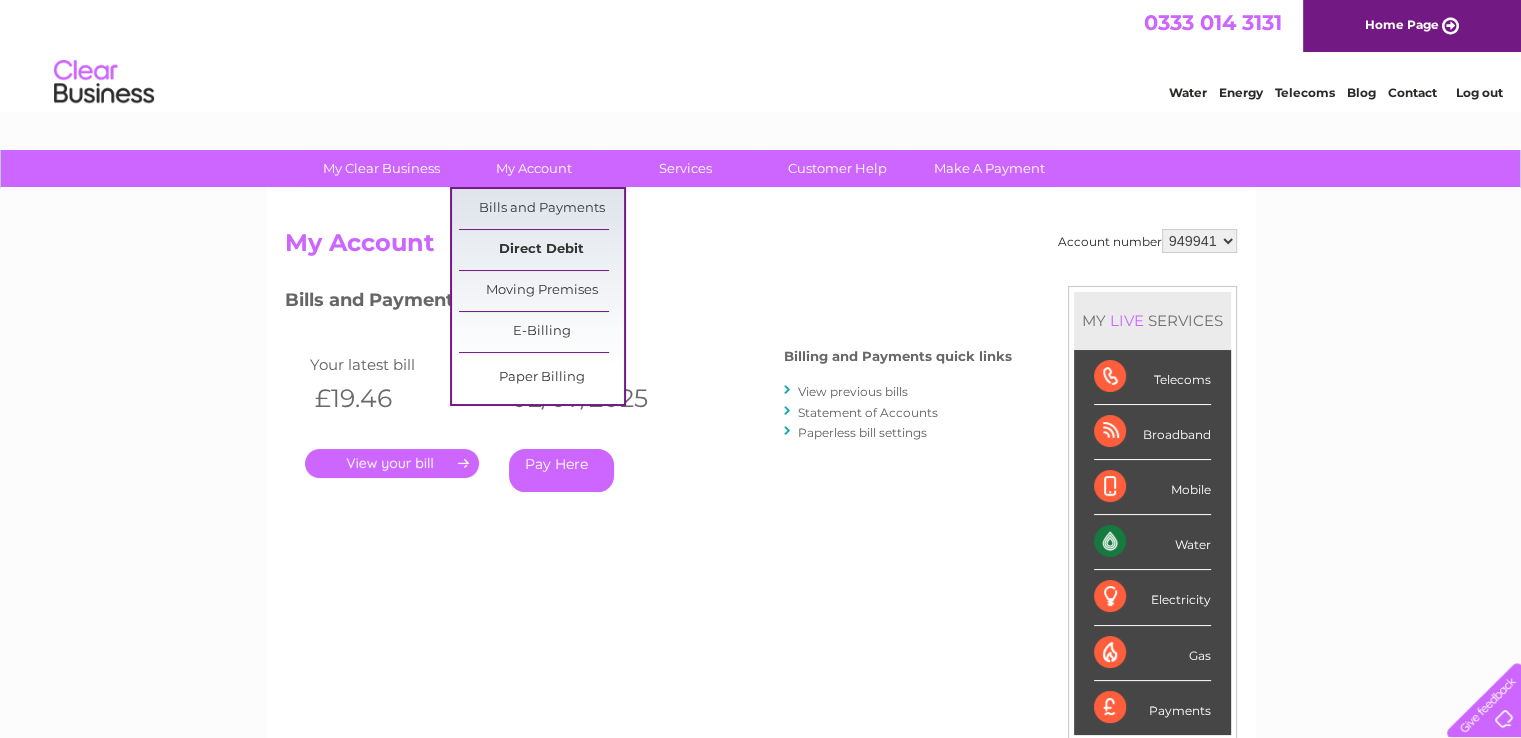 click on "Direct Debit" at bounding box center [541, 250] 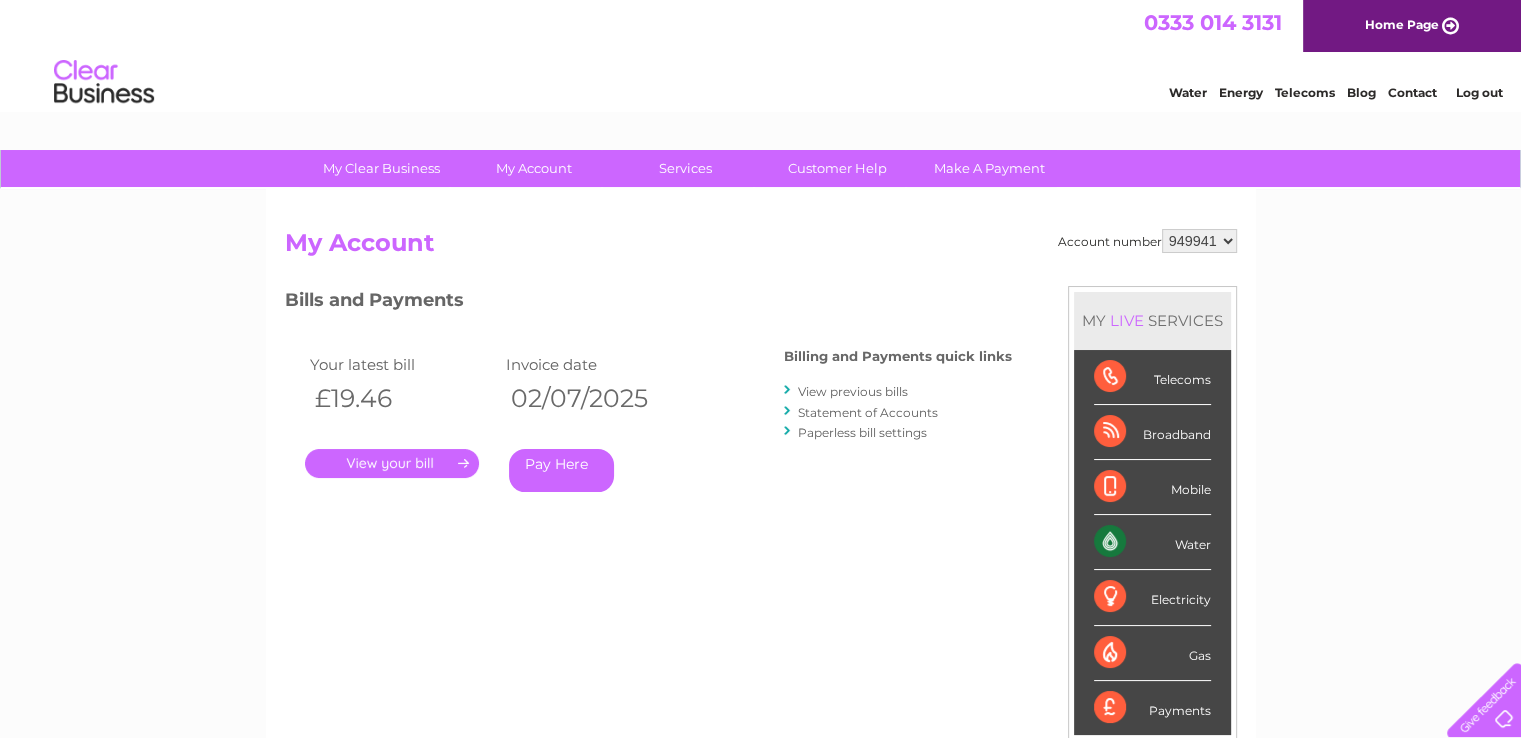scroll, scrollTop: 0, scrollLeft: 0, axis: both 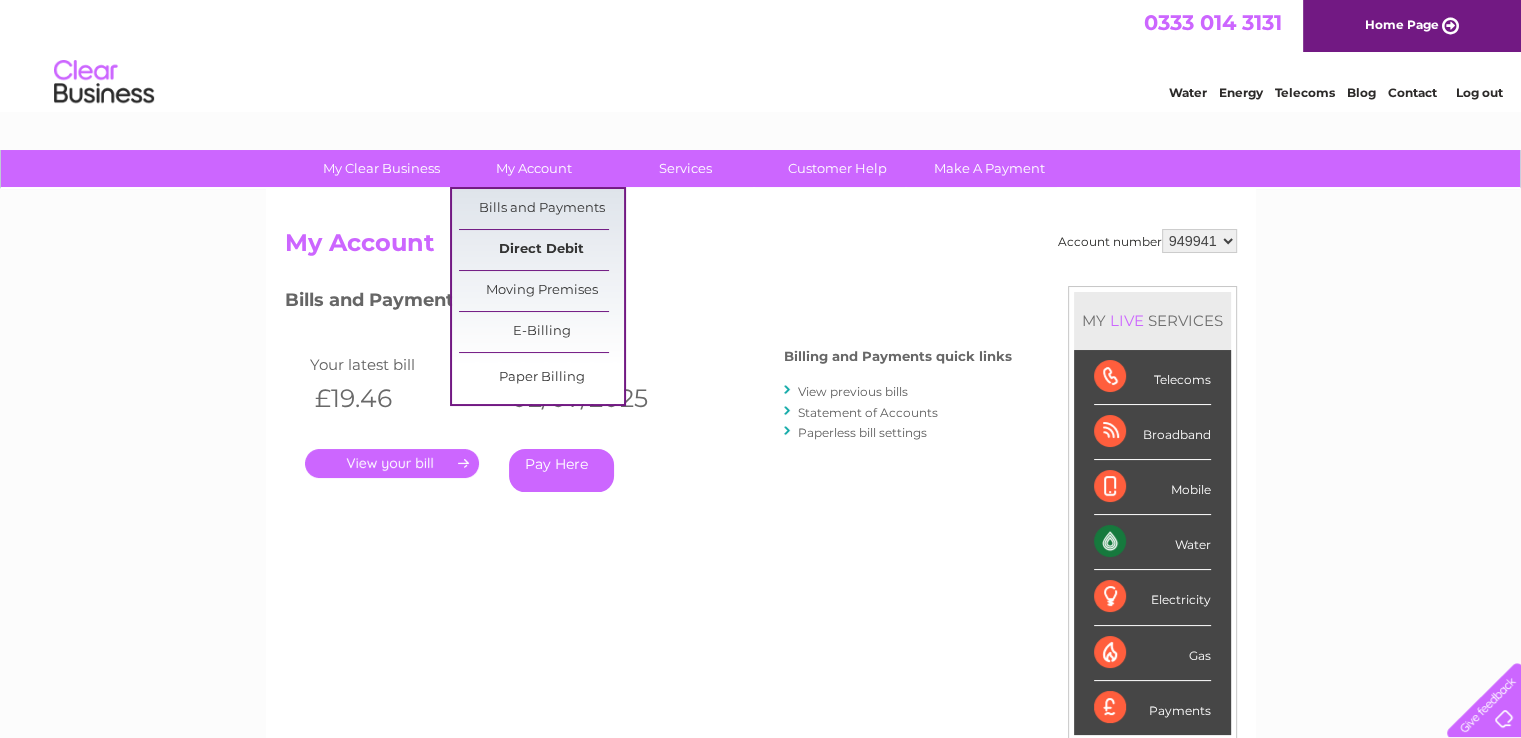 click on "Direct Debit" at bounding box center [541, 250] 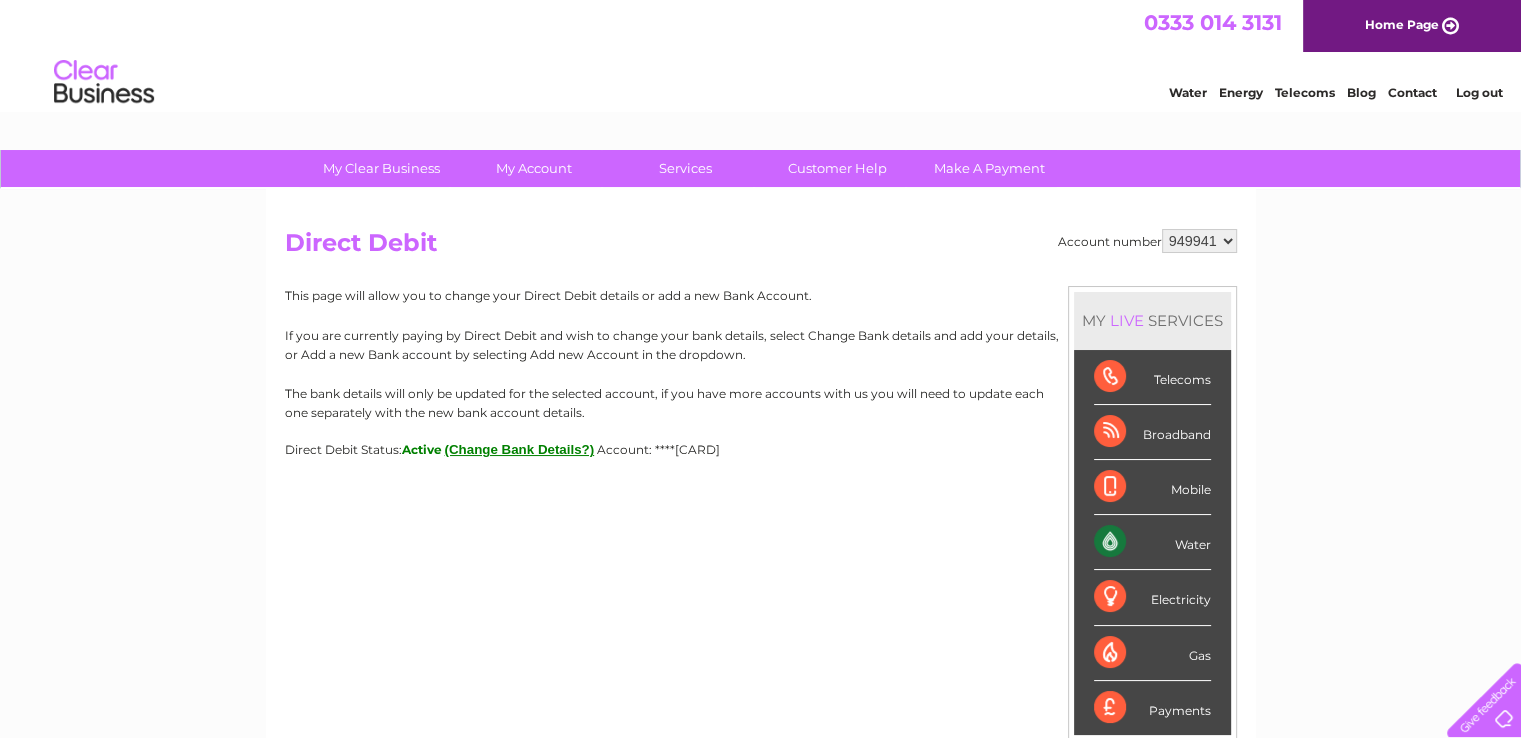 scroll, scrollTop: 0, scrollLeft: 0, axis: both 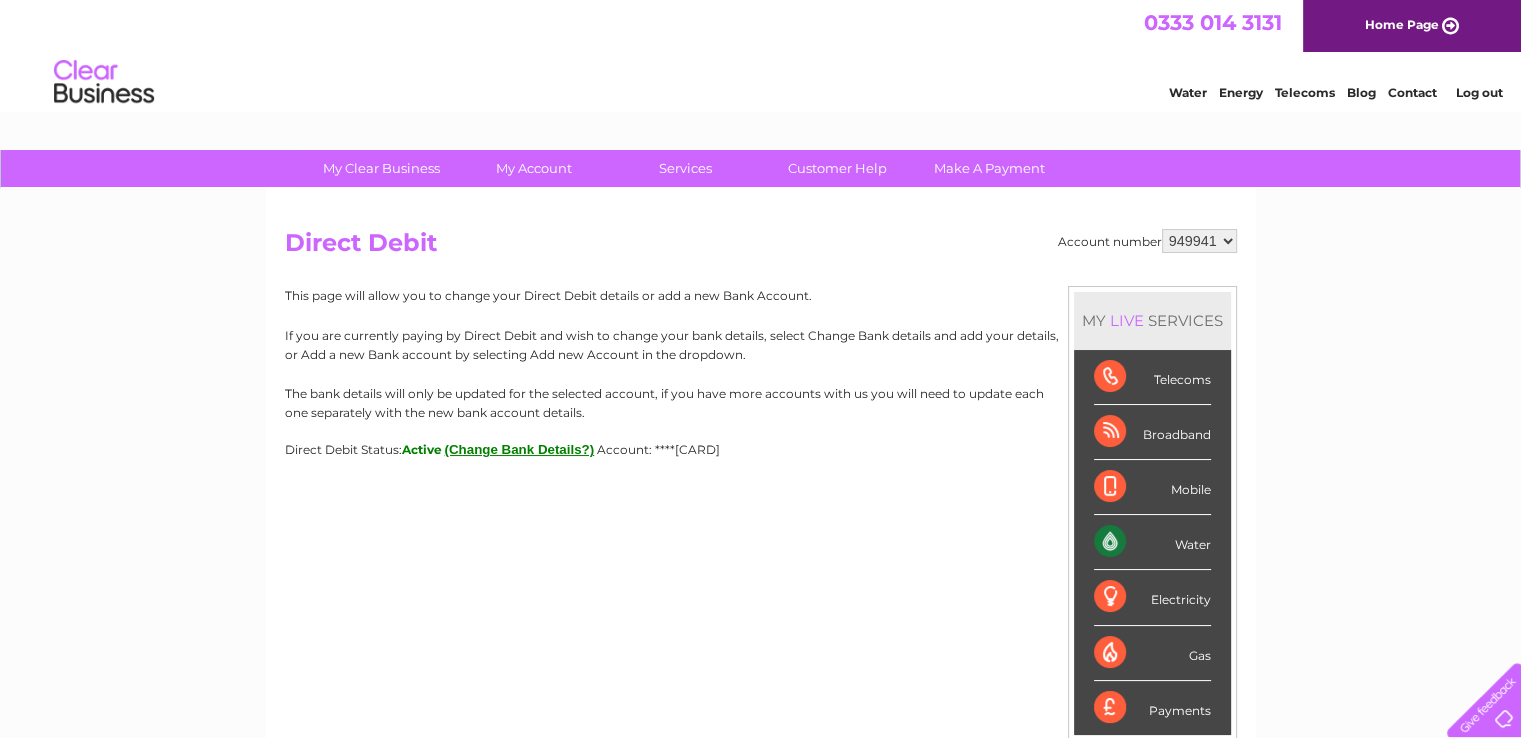 click on "(Change Bank Details?)" at bounding box center [520, 449] 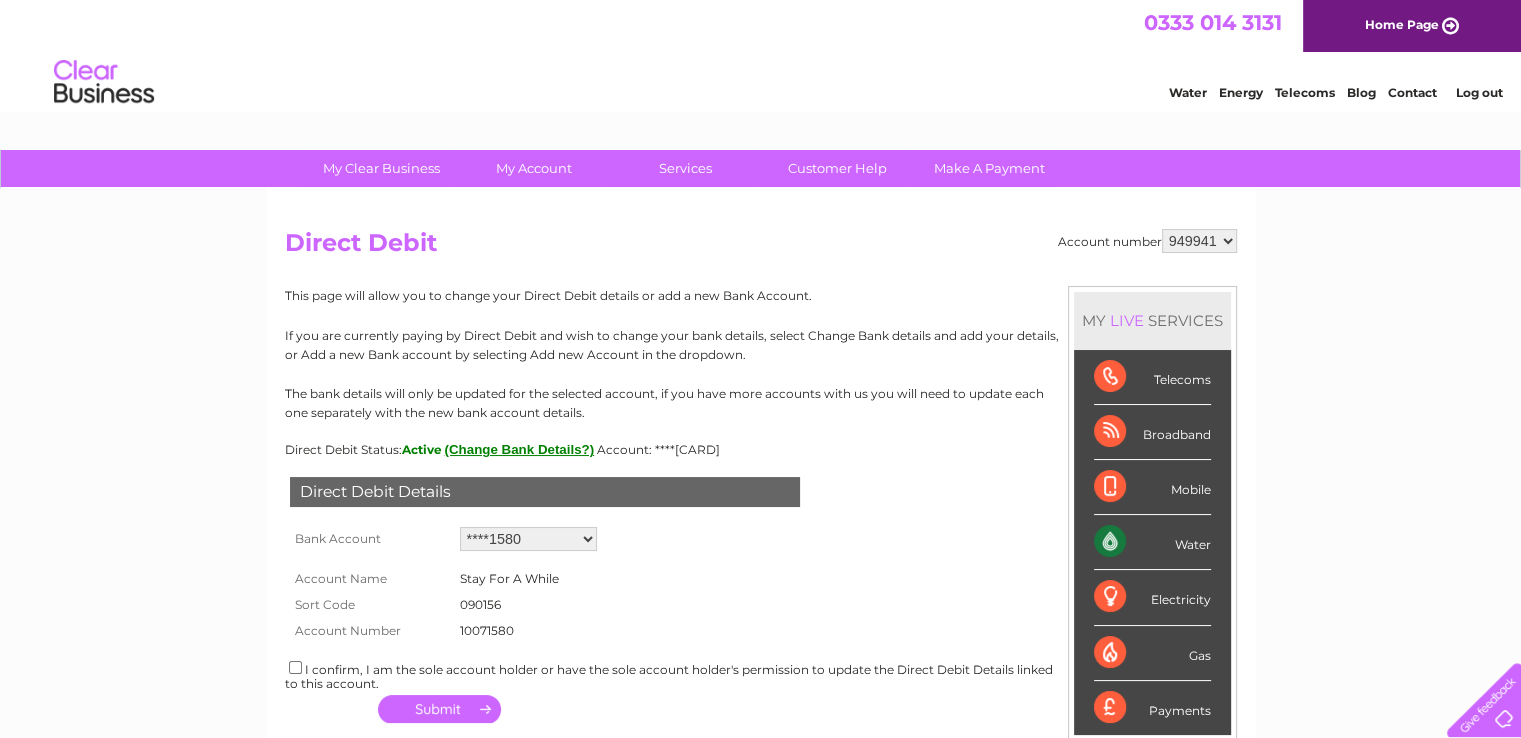 click on "Add new account
****1580" at bounding box center [528, 539] 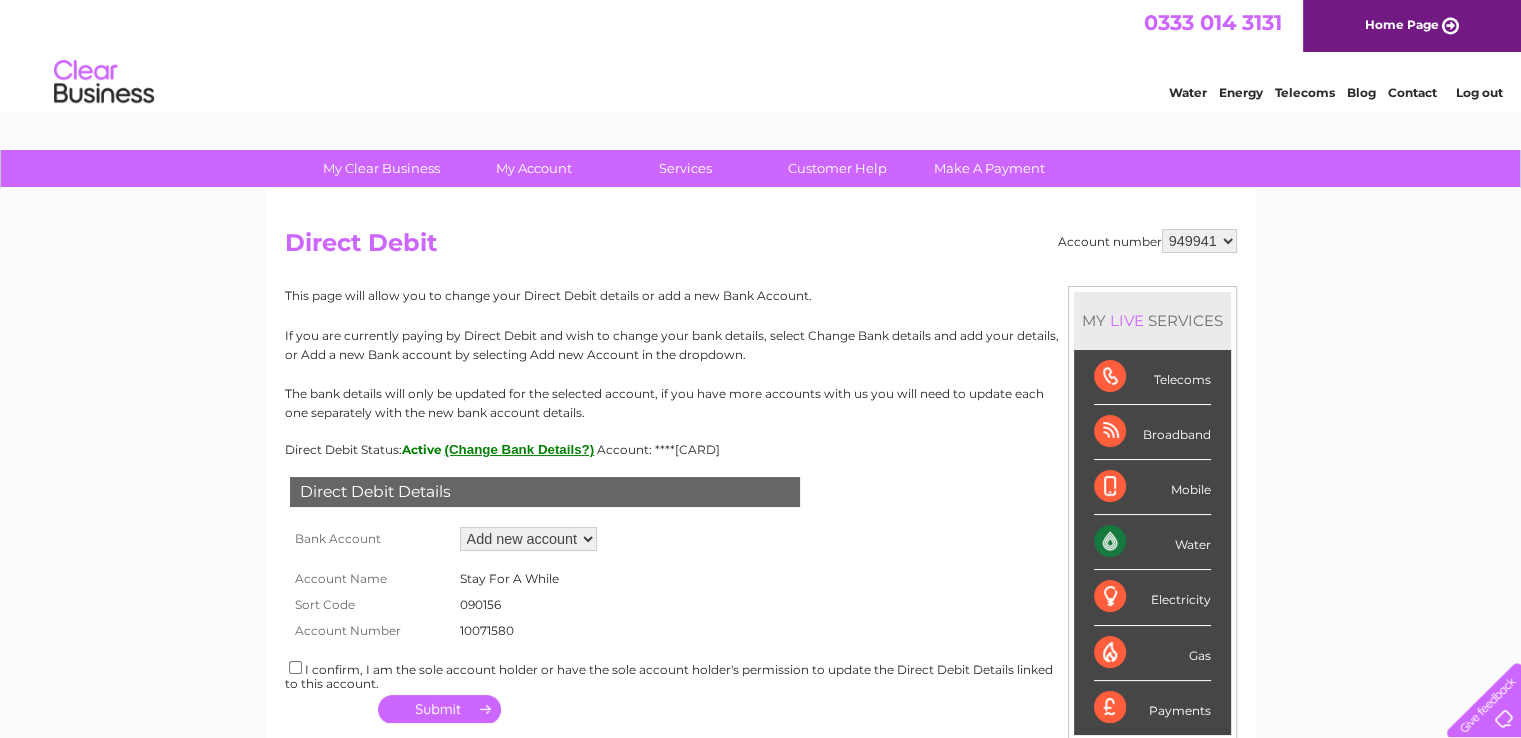 click on "Add new account
****1580" at bounding box center (528, 539) 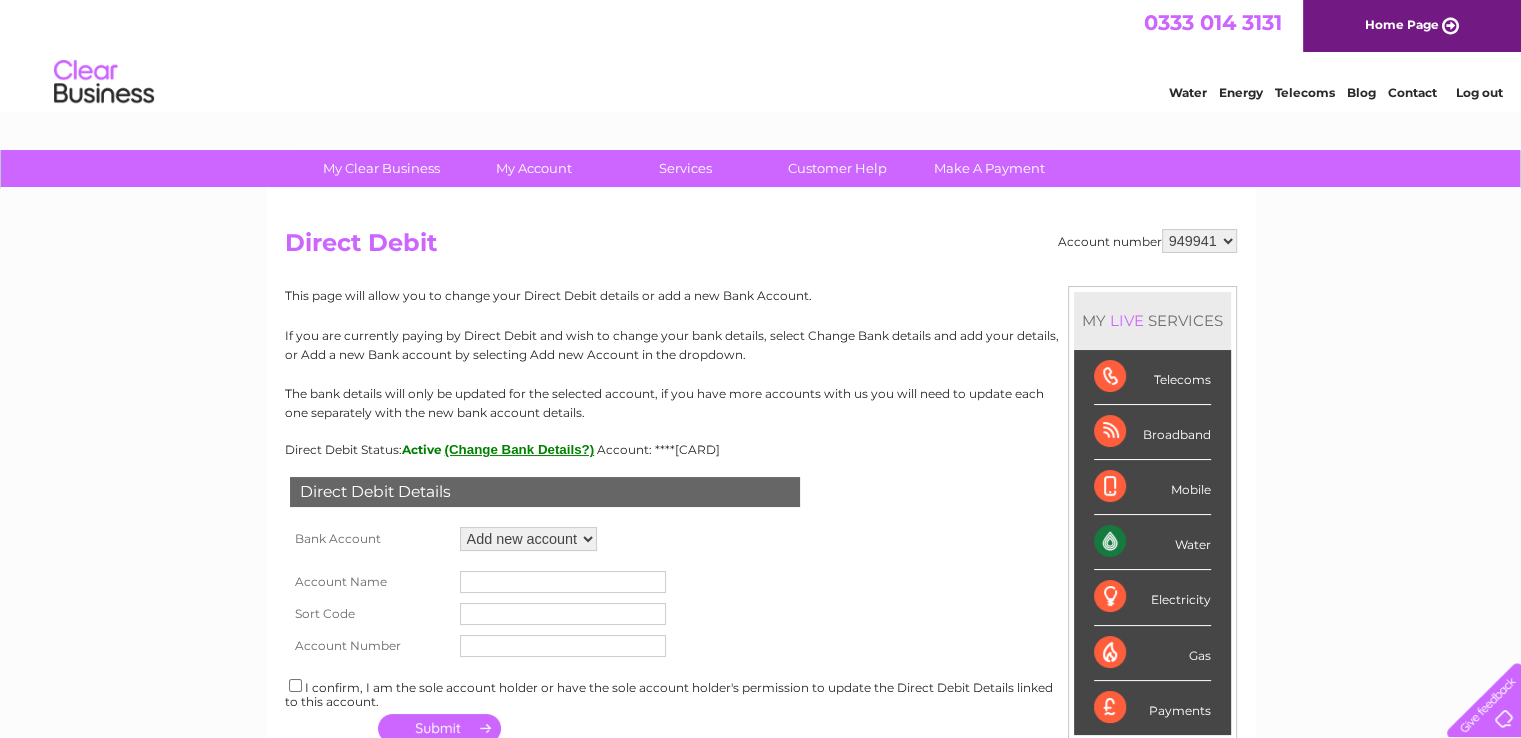 click at bounding box center [563, 582] 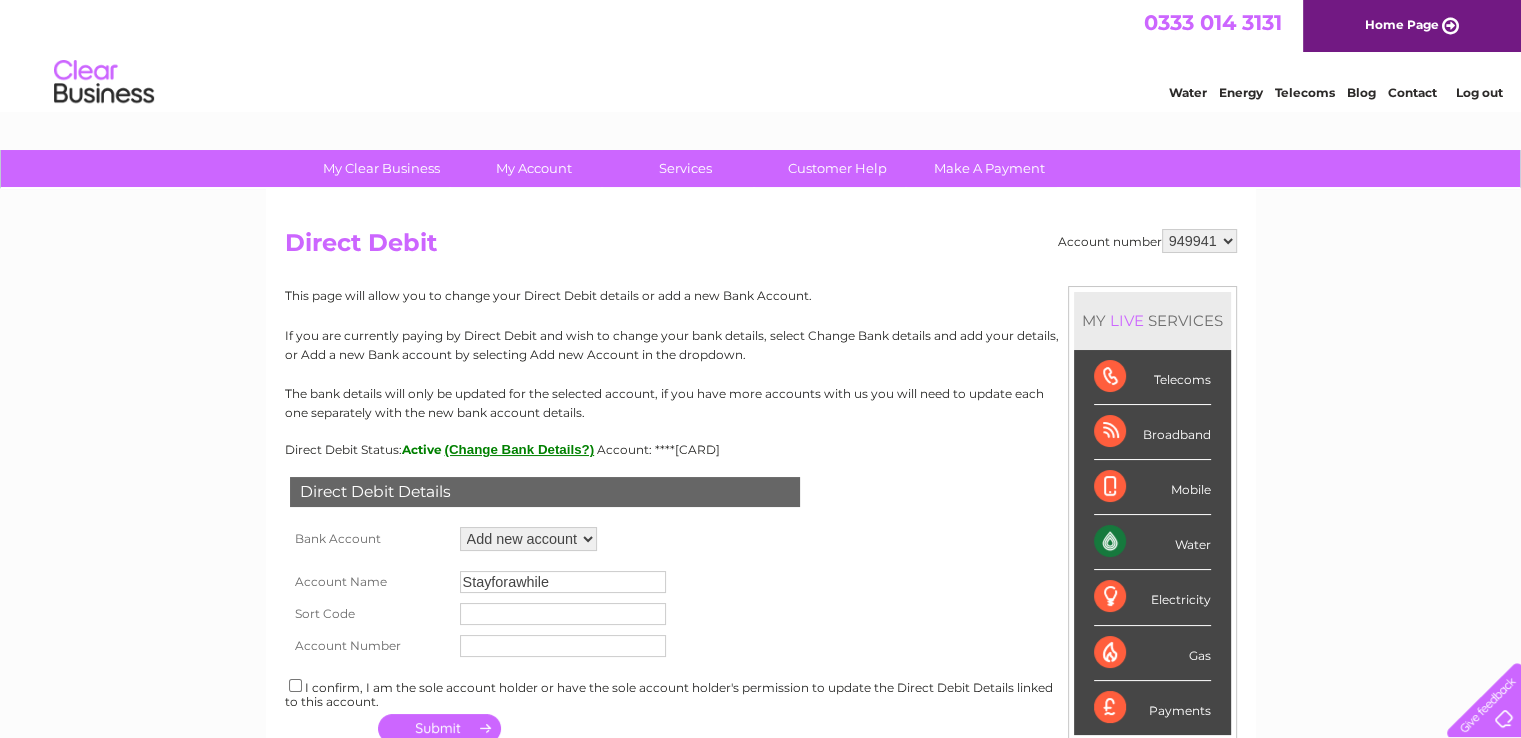 type on "Stayforawhile" 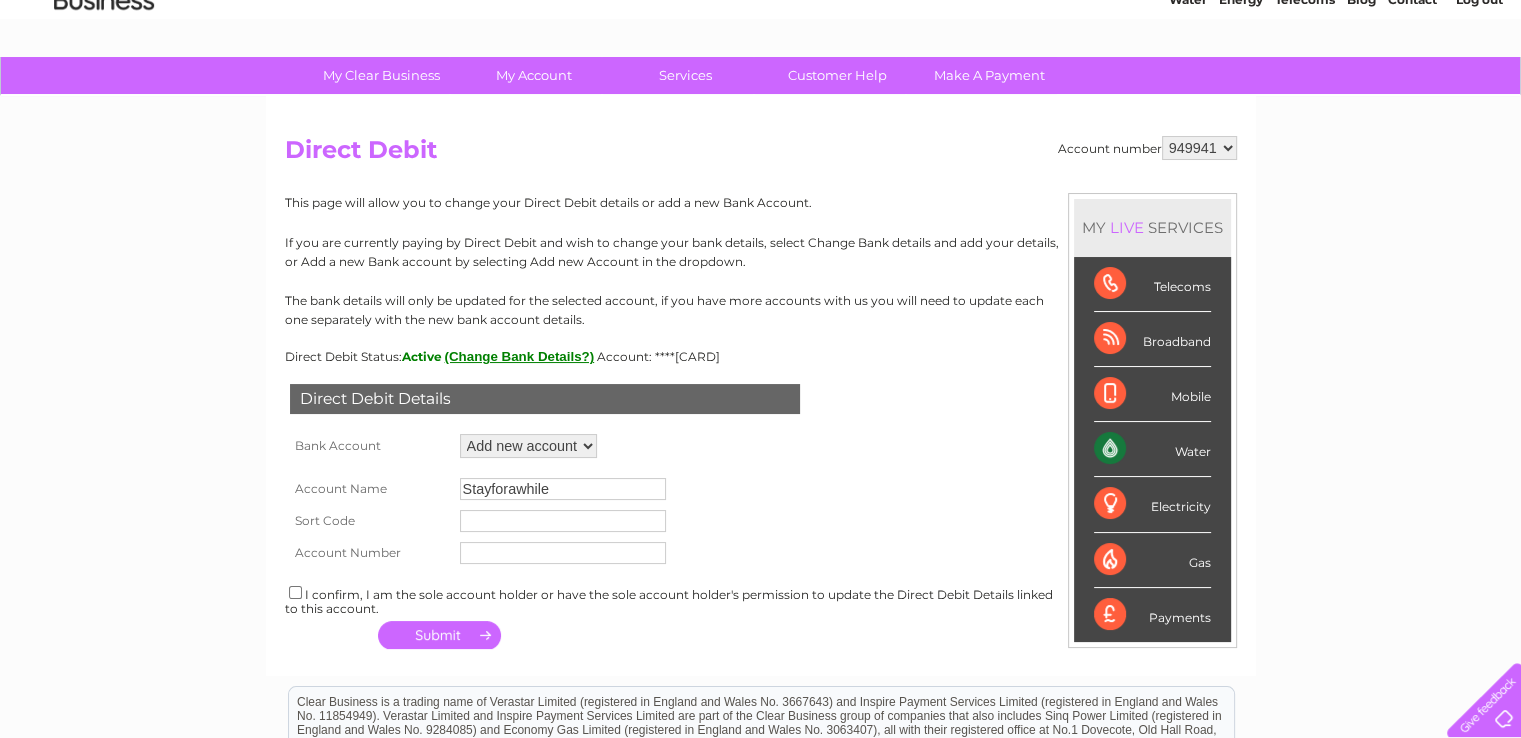 scroll, scrollTop: 102, scrollLeft: 0, axis: vertical 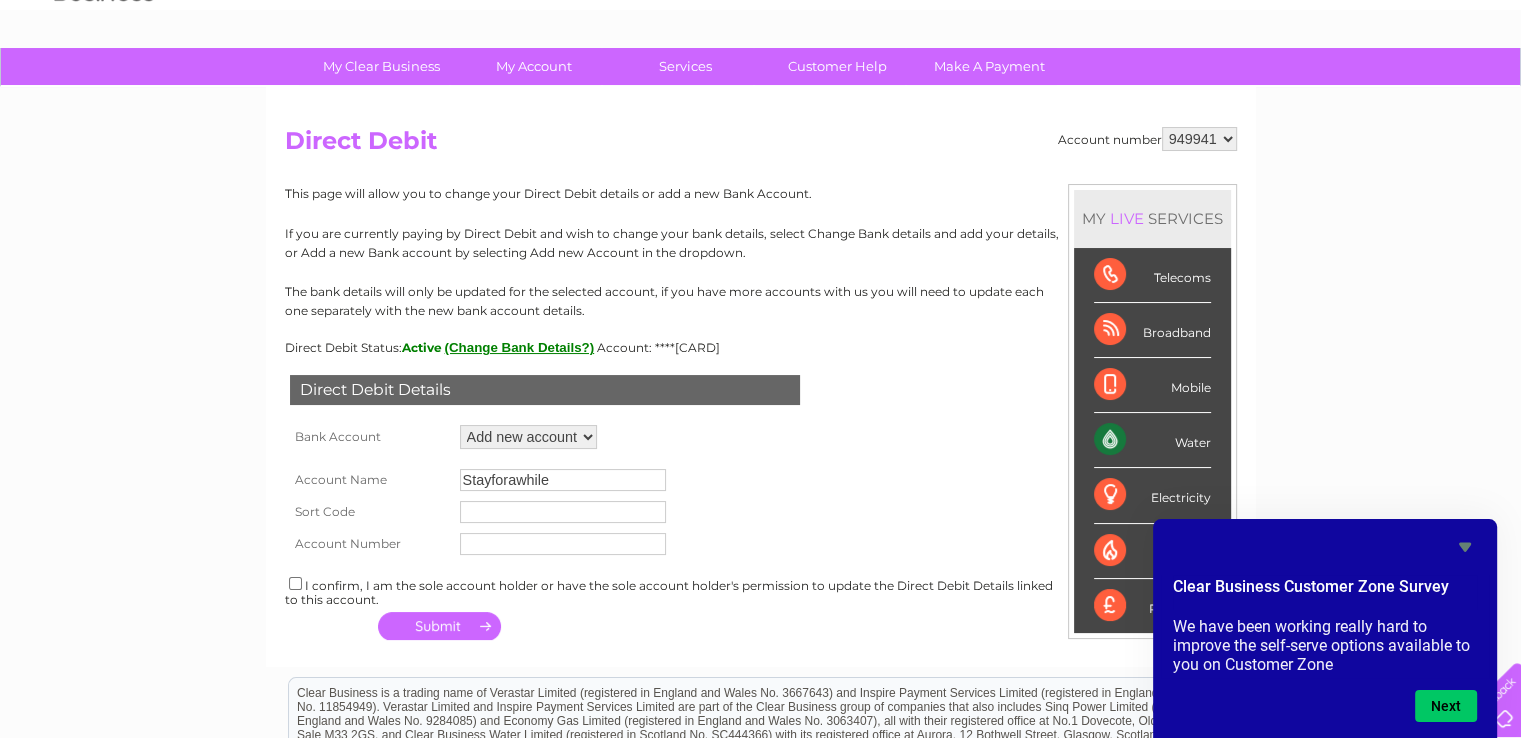 click at bounding box center (563, 512) 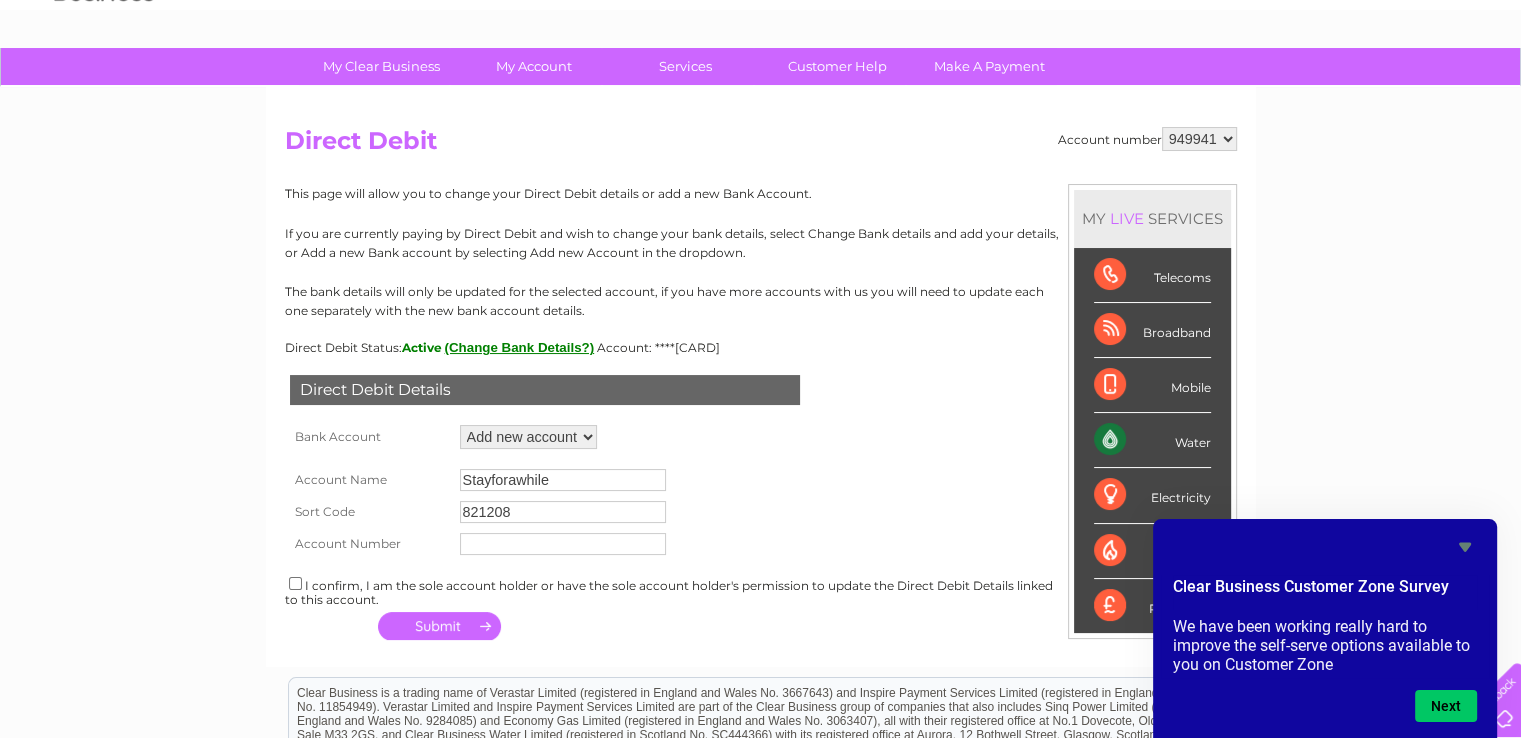 type on "821208" 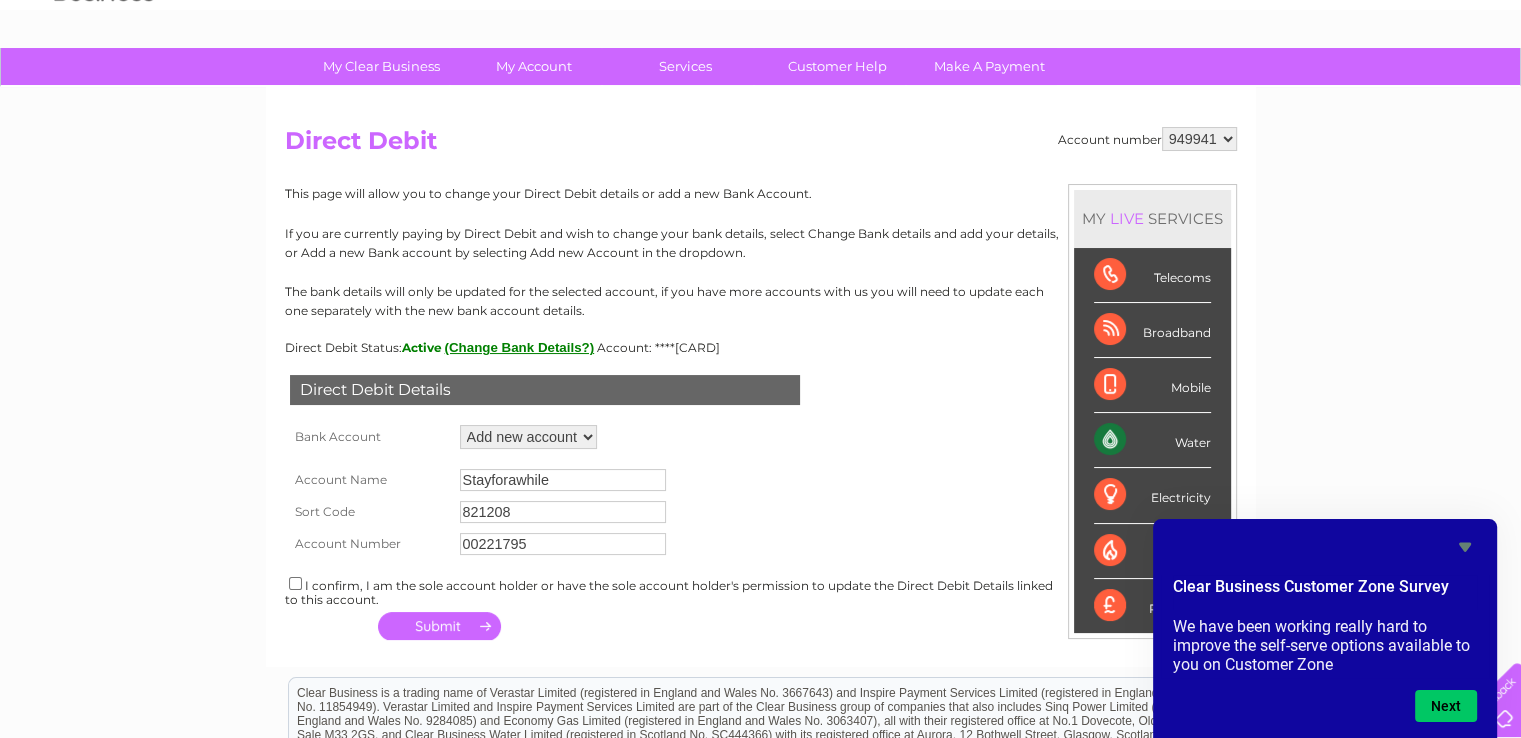 type on "00221795" 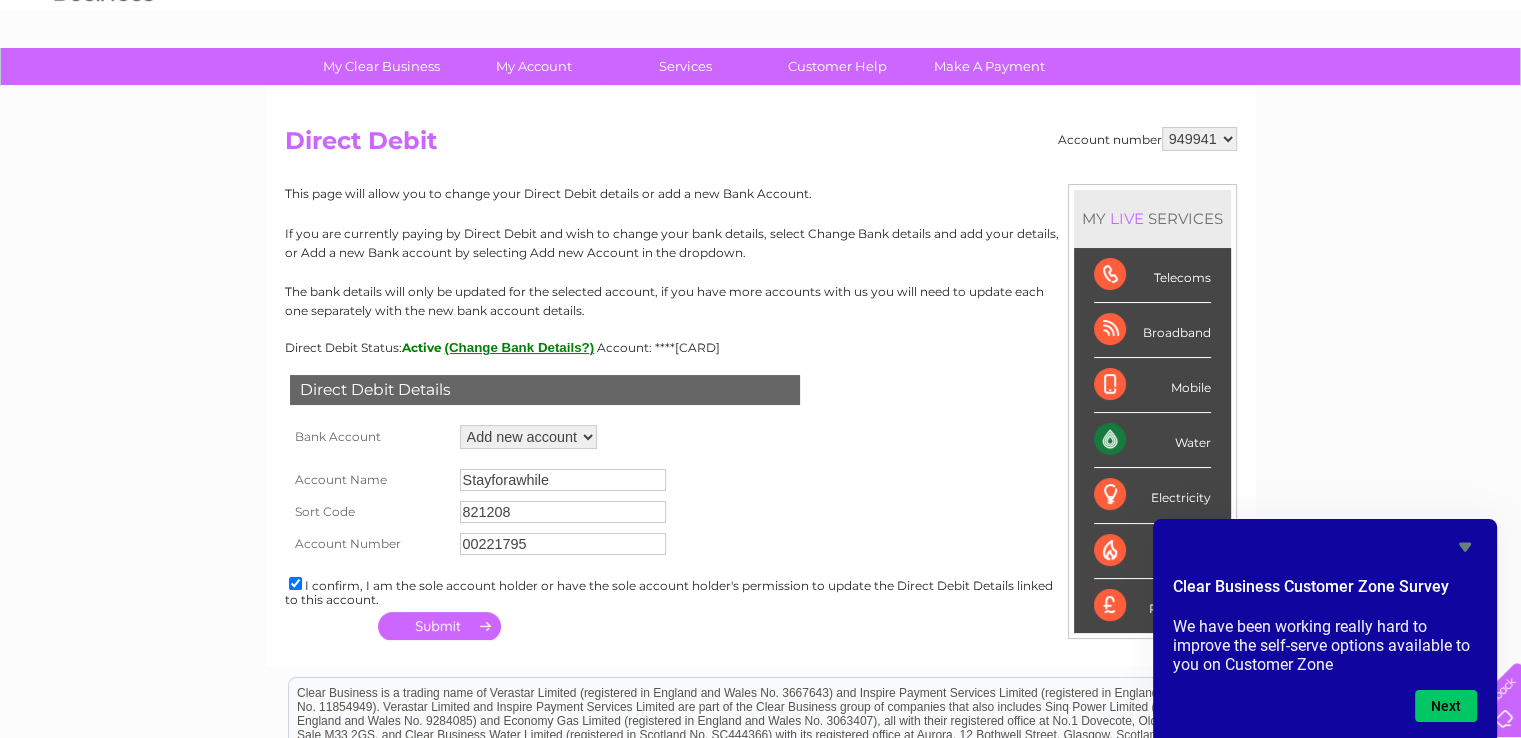 click at bounding box center (439, 626) 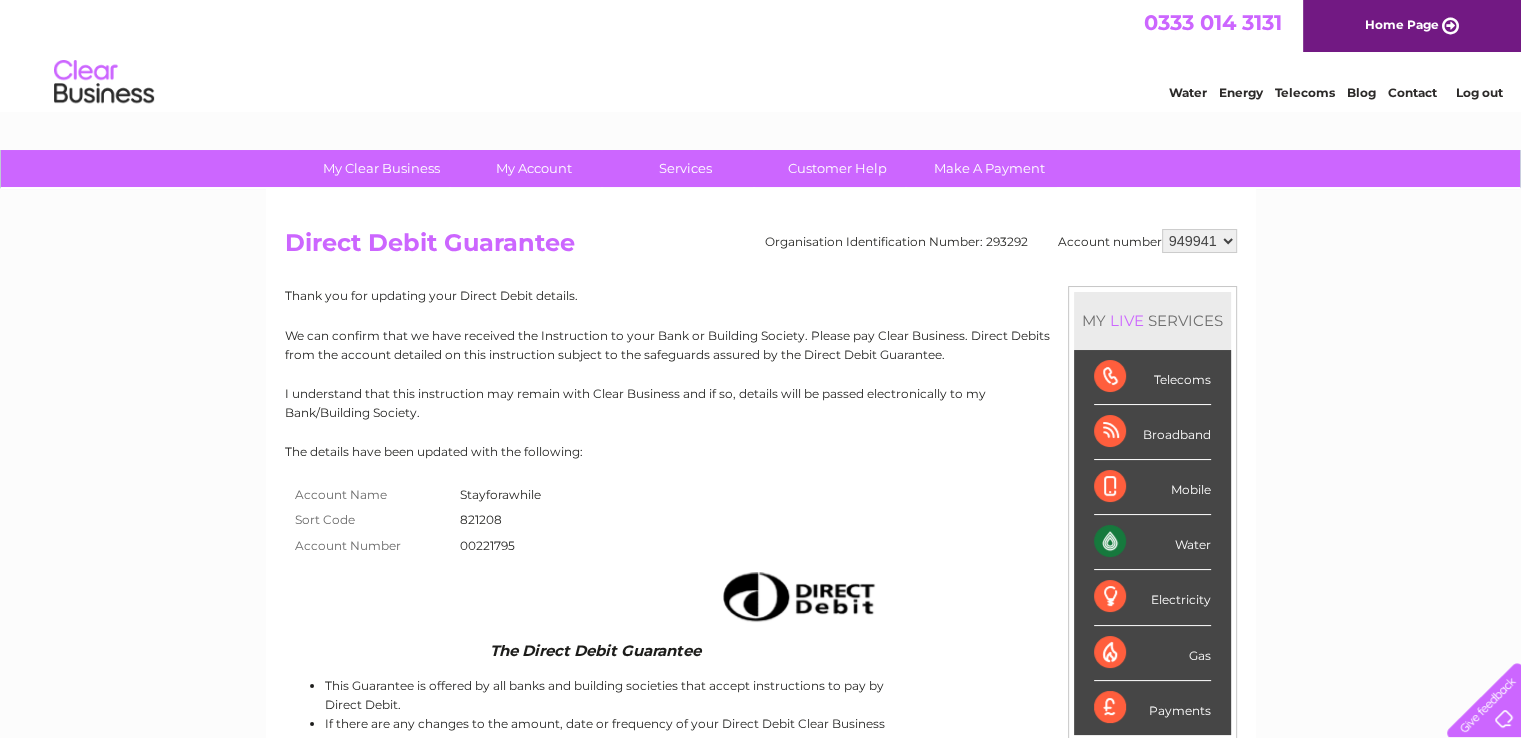 scroll, scrollTop: 0, scrollLeft: 0, axis: both 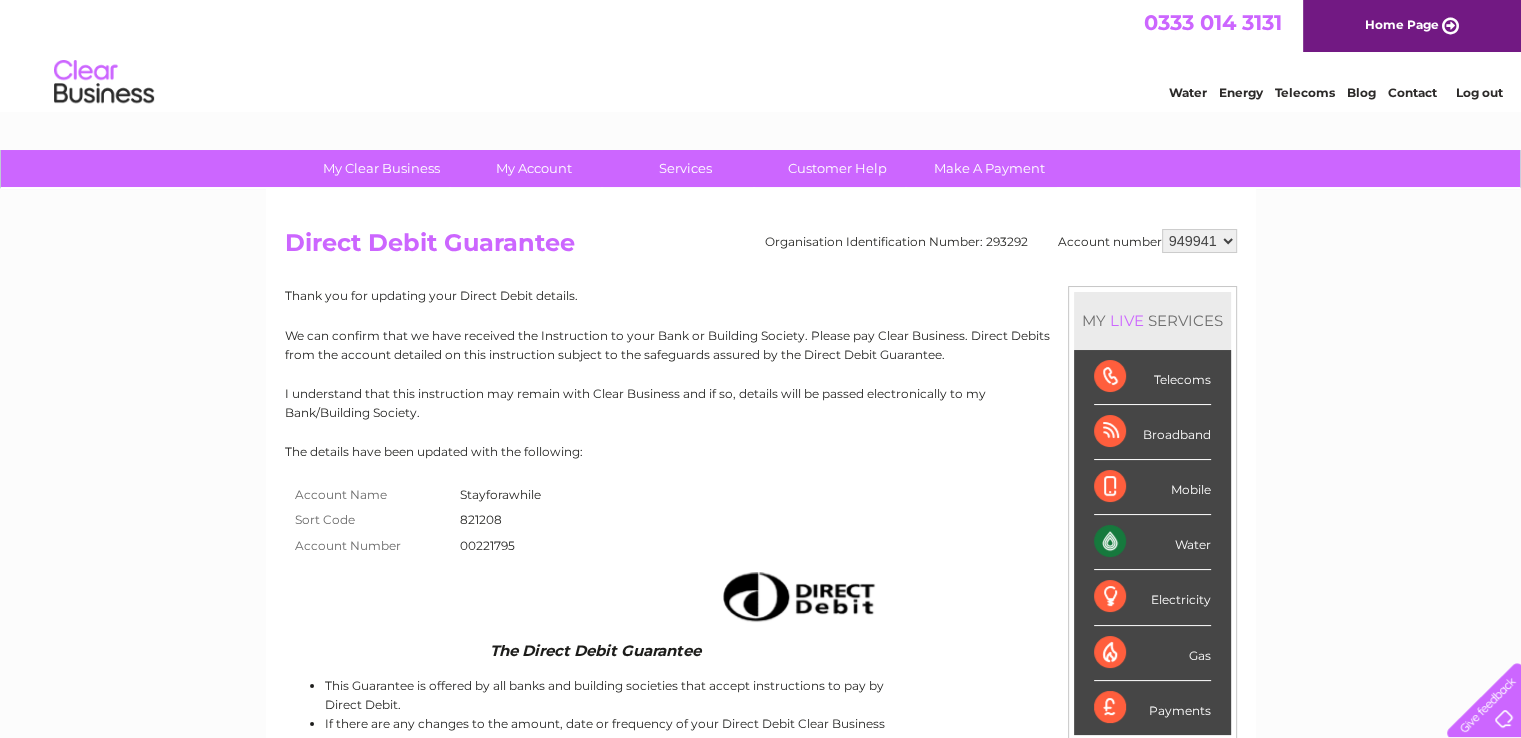 click on "My Clear Business
Login Details
My Details
My Preferences
Link Account
My Account
Bills and Payments   Direct Debit   Moving Premises" at bounding box center [760, 729] 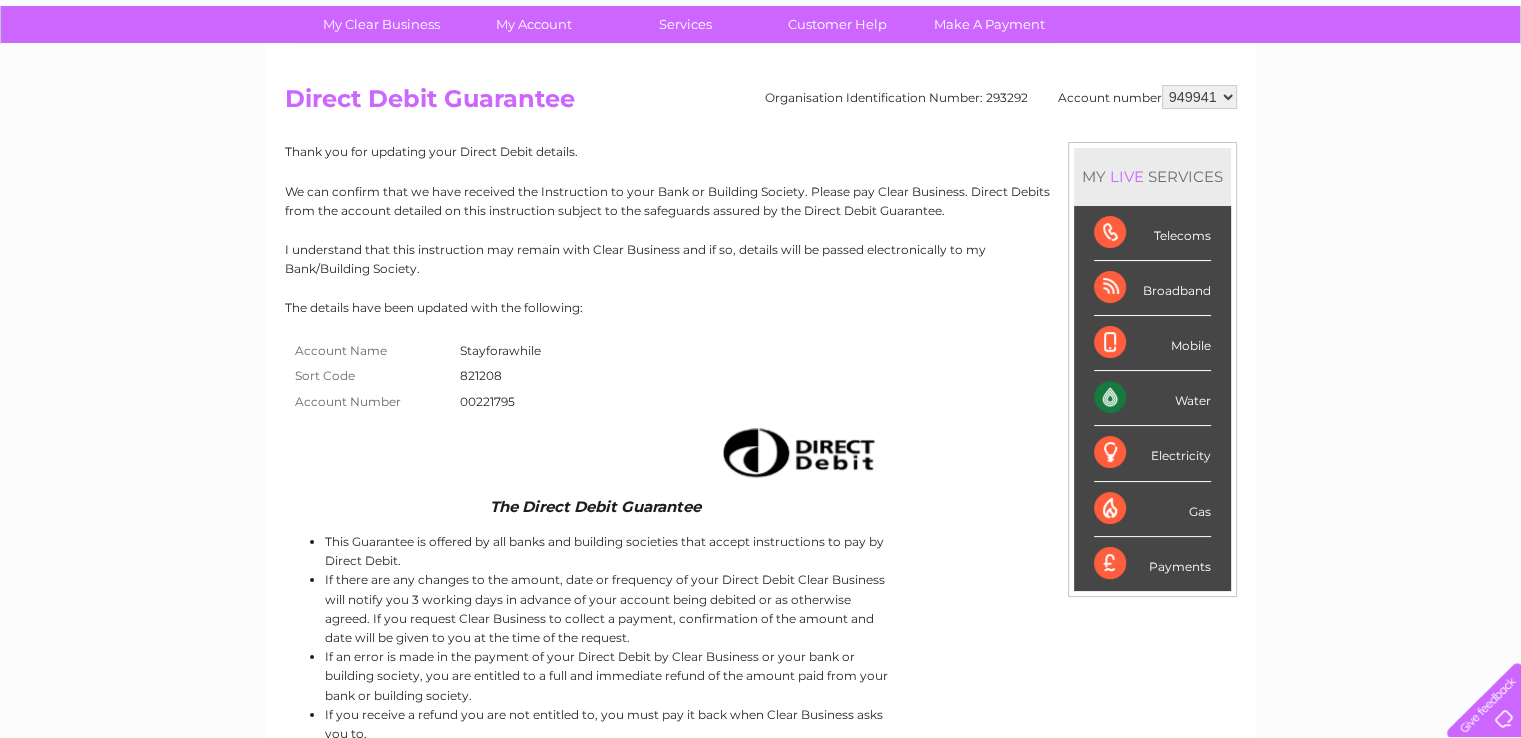 scroll, scrollTop: 160, scrollLeft: 0, axis: vertical 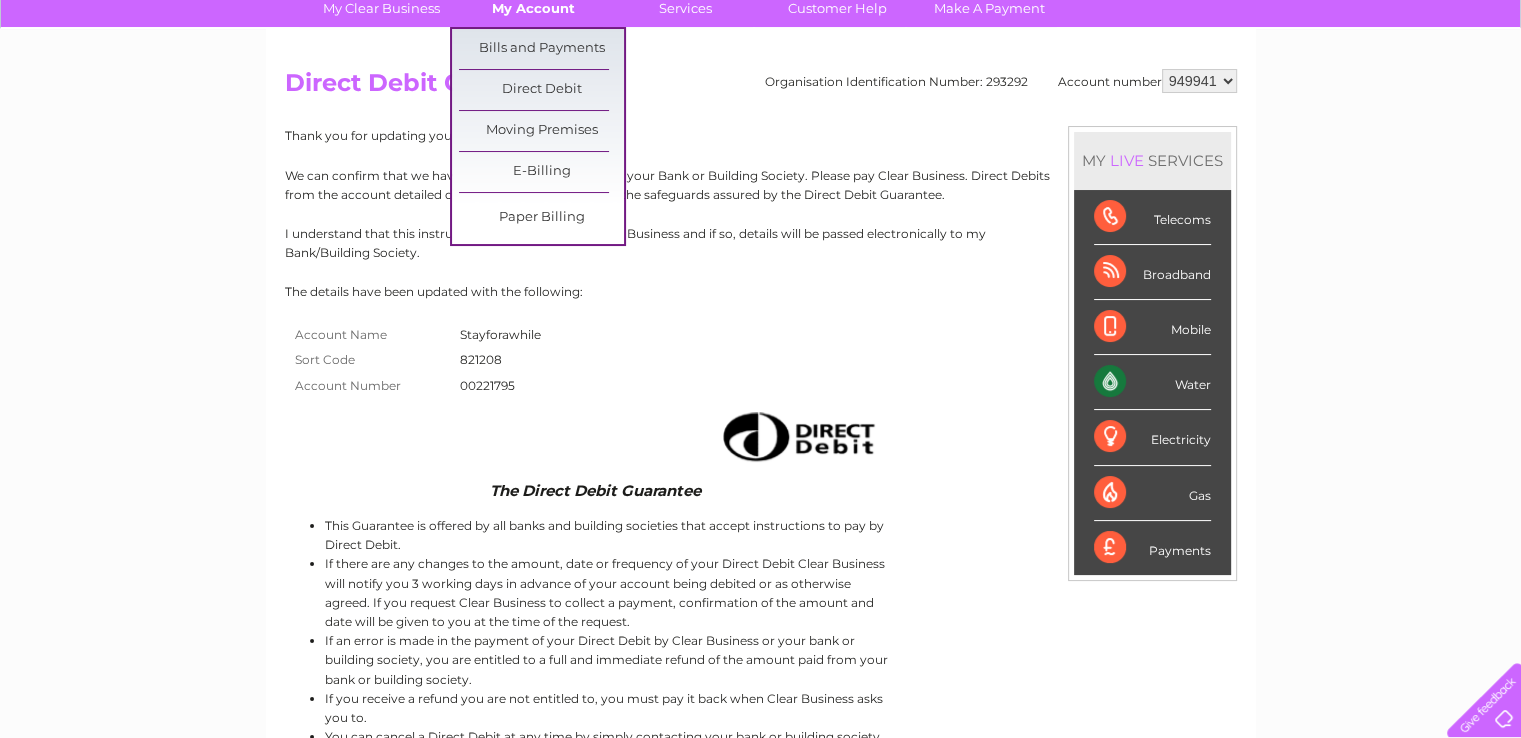 click on "My Account" at bounding box center [533, 8] 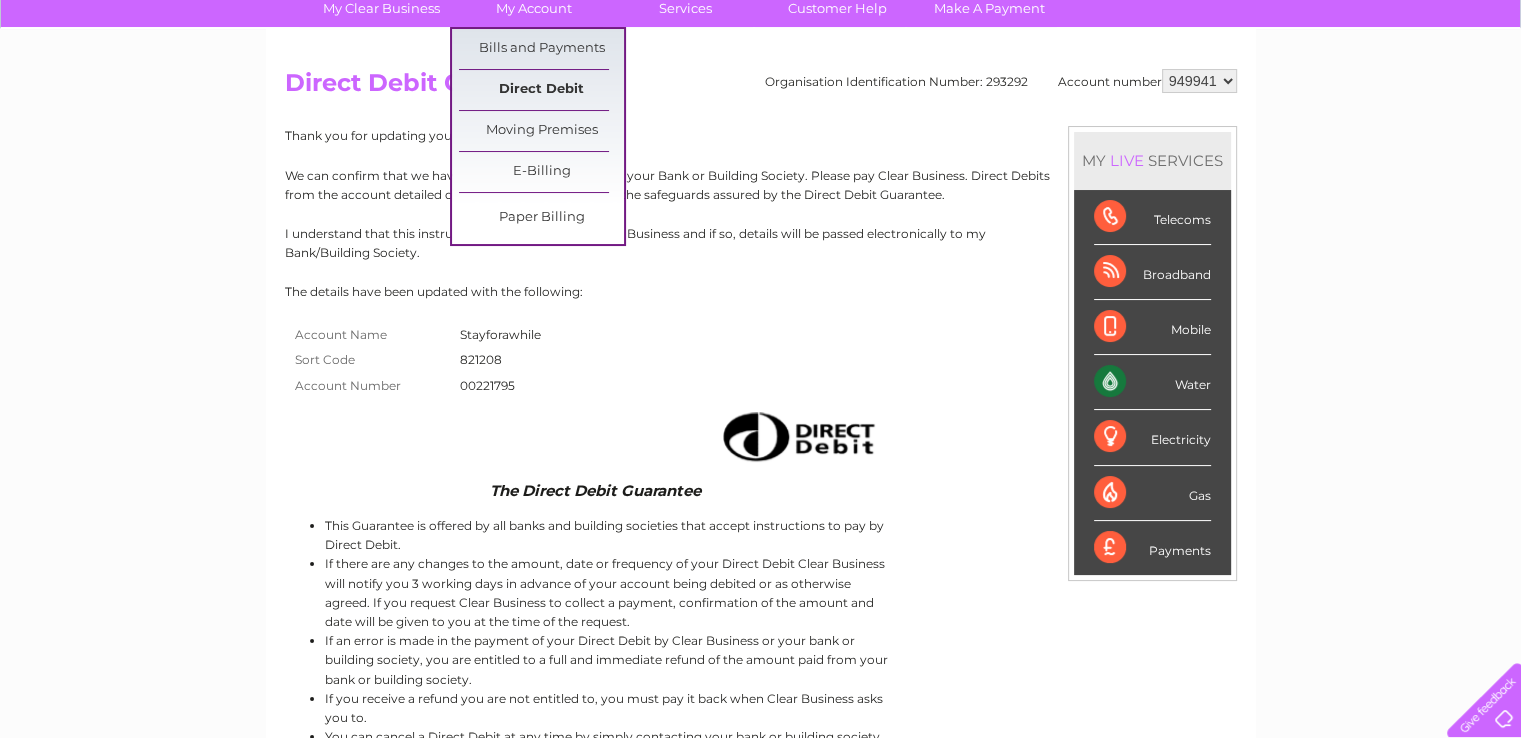 click on "Direct Debit" at bounding box center (541, 90) 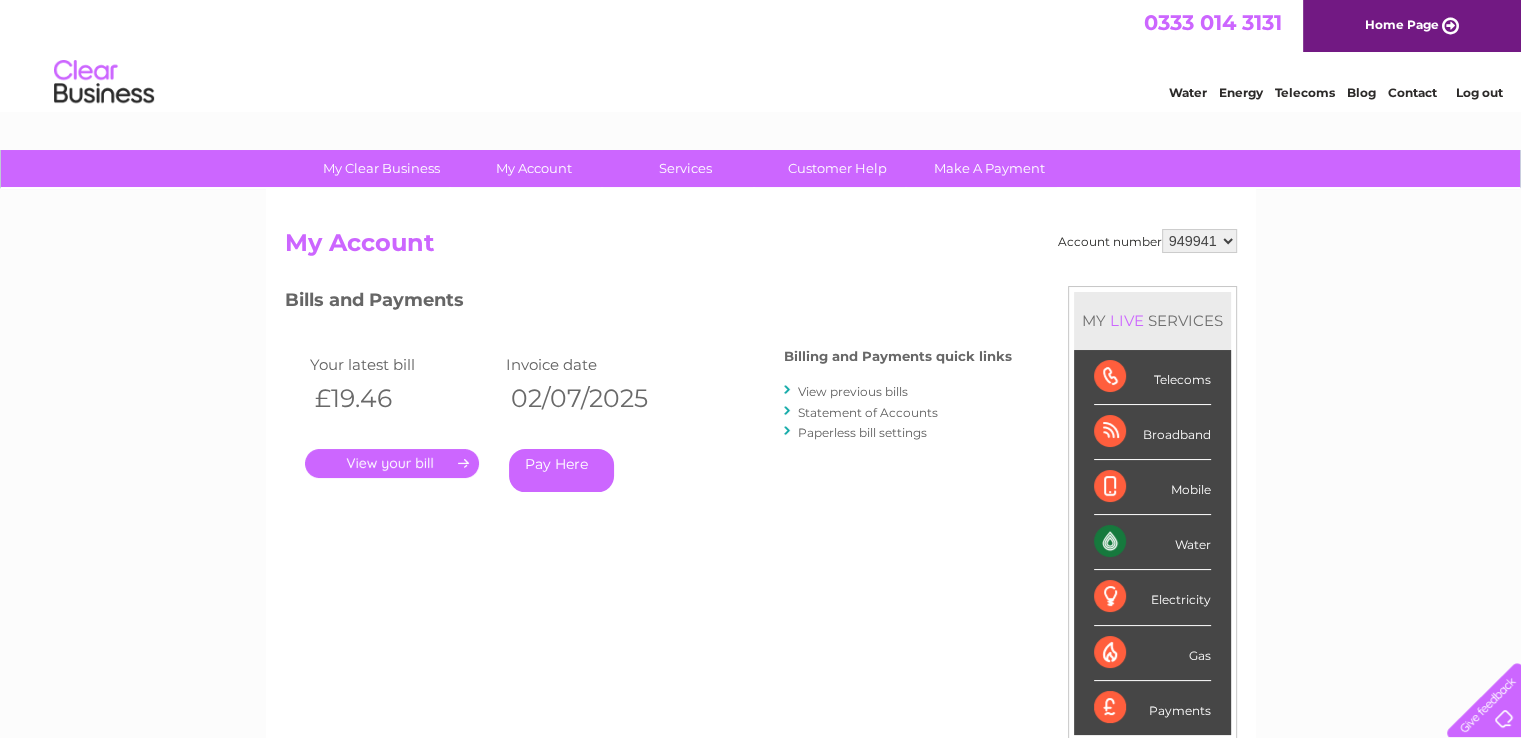scroll, scrollTop: 0, scrollLeft: 0, axis: both 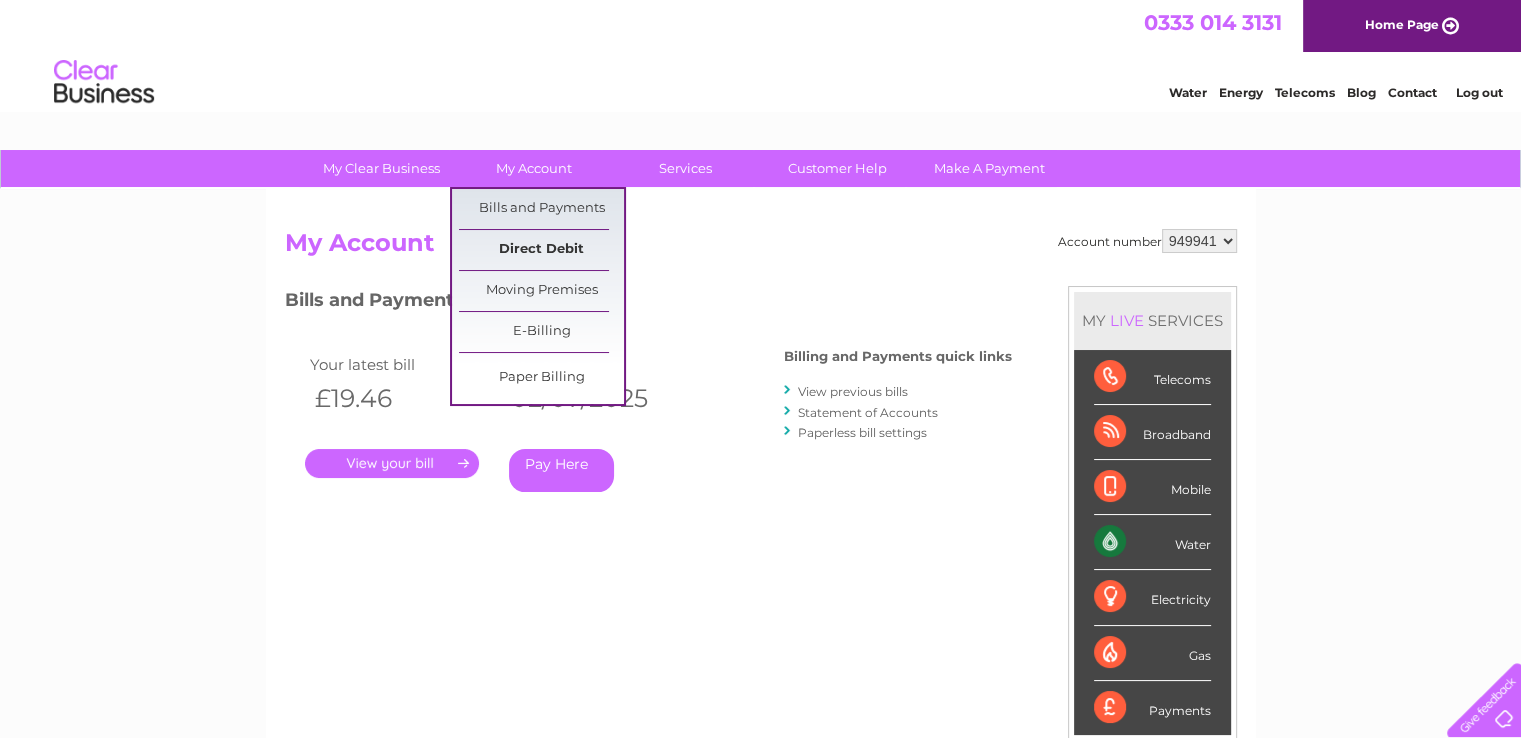 click on "Direct Debit" at bounding box center (541, 250) 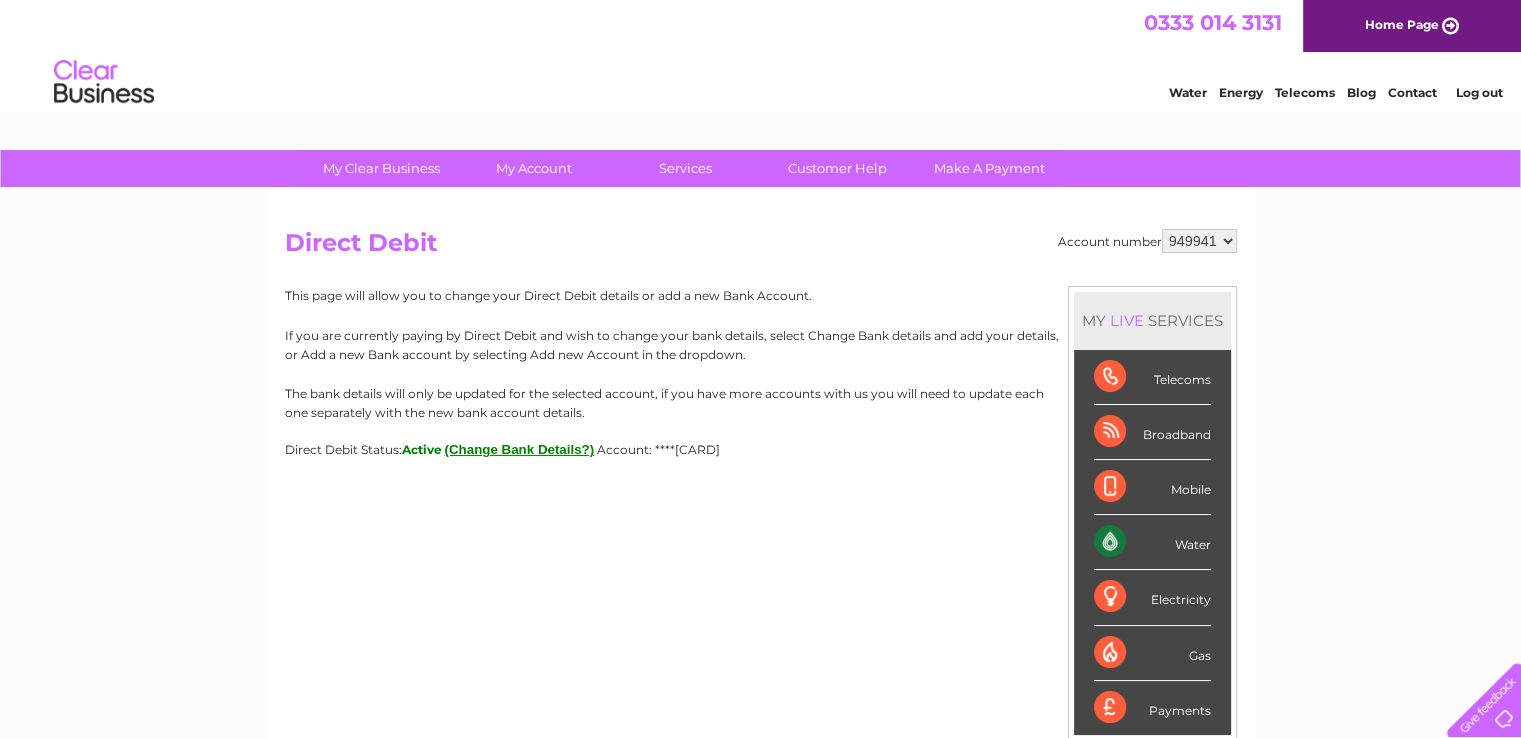 scroll, scrollTop: 0, scrollLeft: 0, axis: both 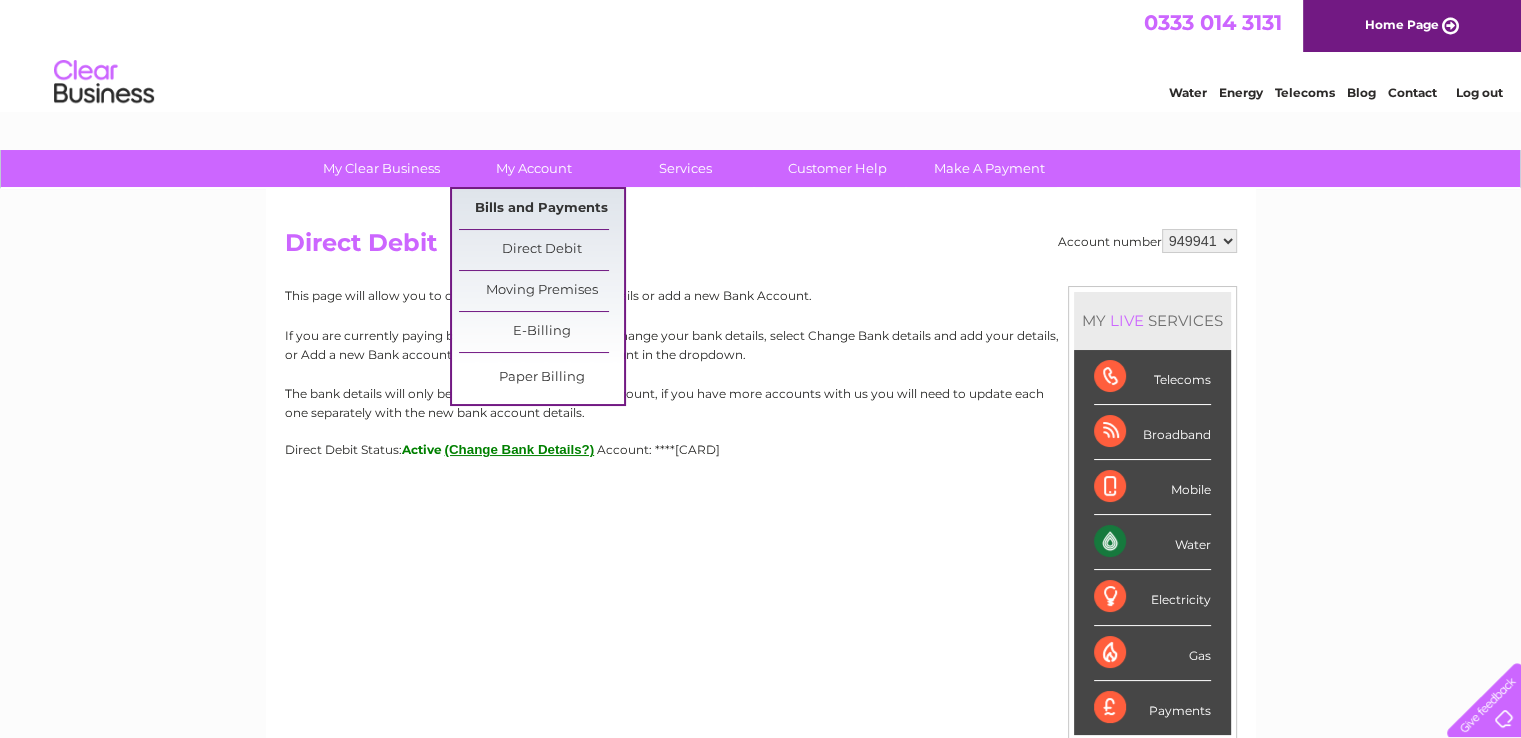 click on "Bills and Payments" at bounding box center [541, 209] 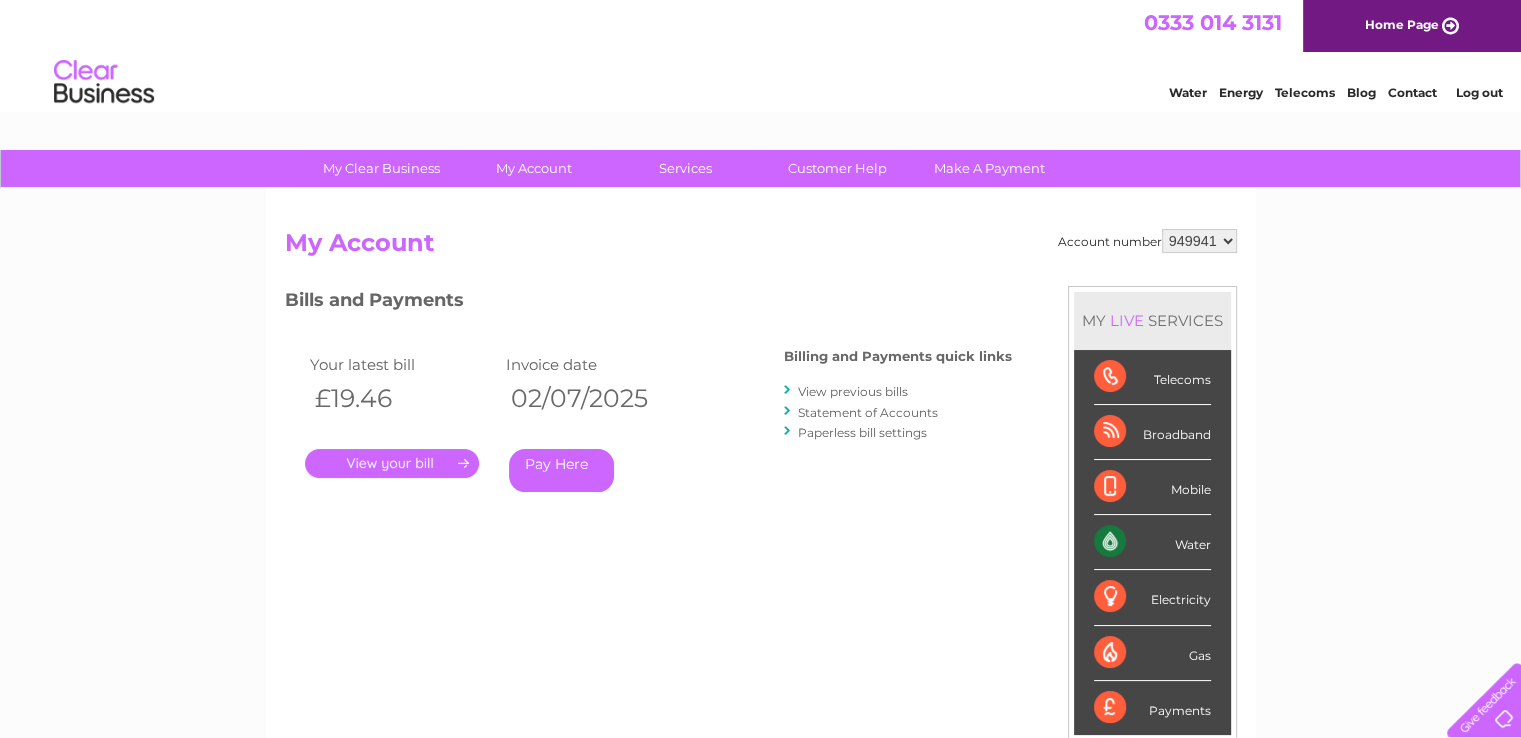 scroll, scrollTop: 0, scrollLeft: 0, axis: both 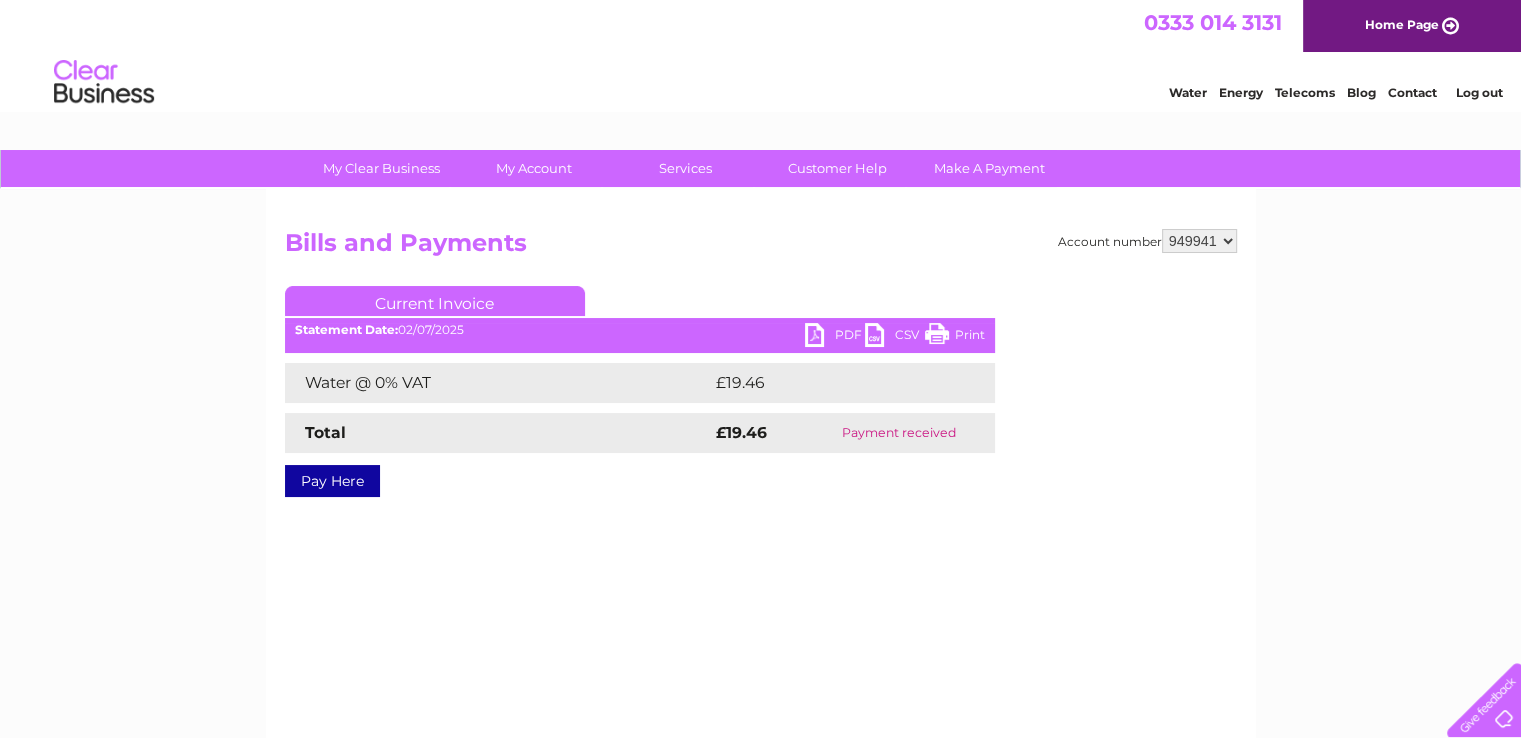 click on "PDF" at bounding box center (835, 337) 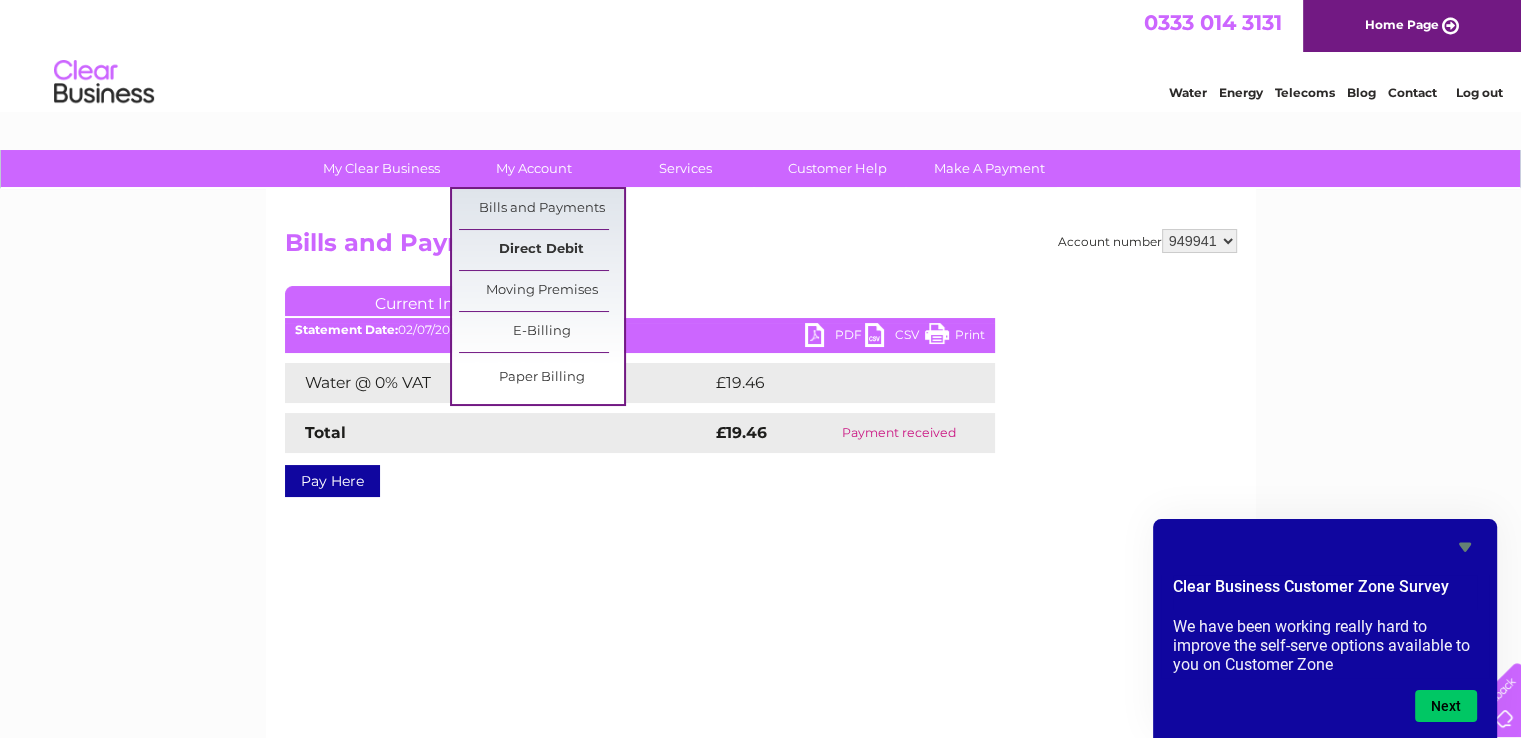 click on "Direct Debit" at bounding box center [541, 250] 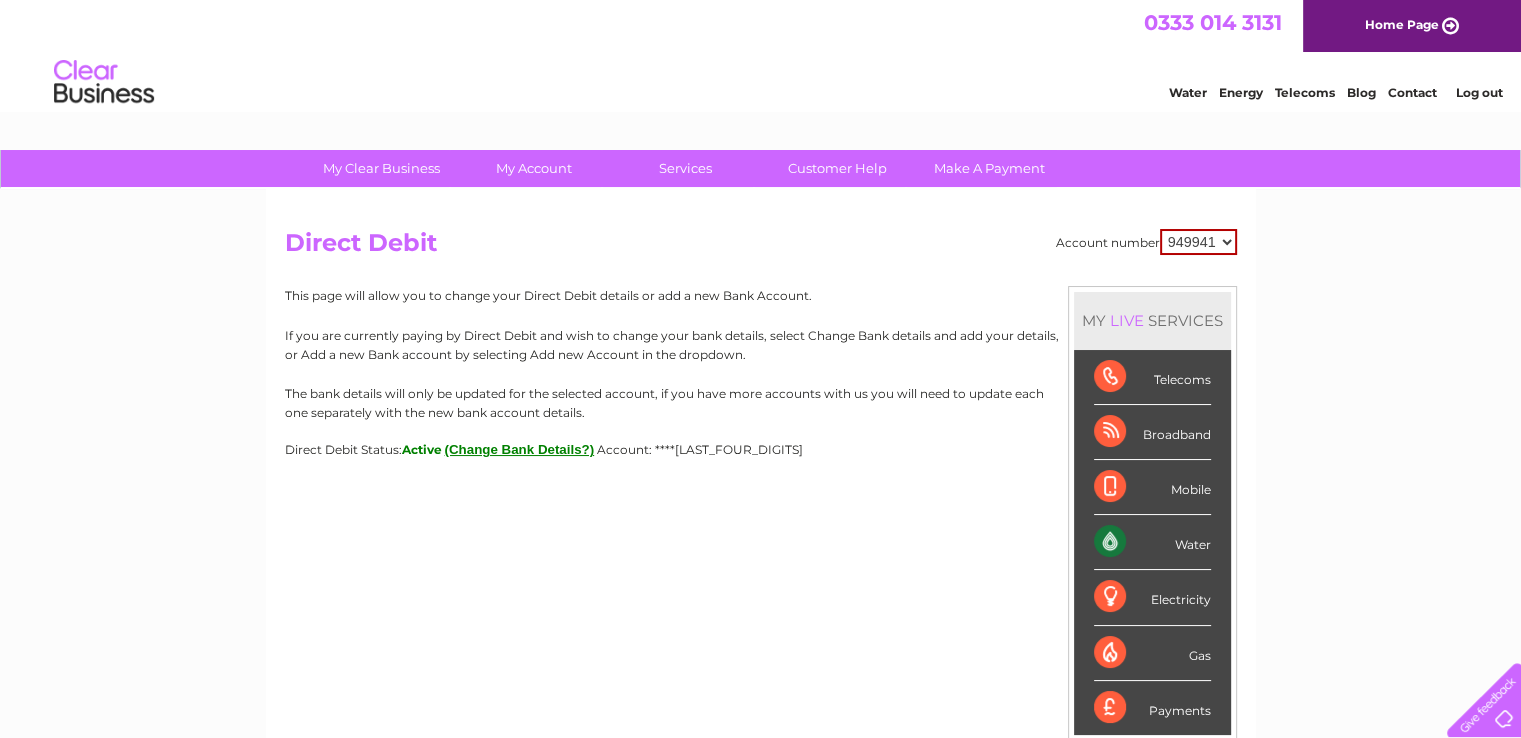 scroll, scrollTop: 0, scrollLeft: 0, axis: both 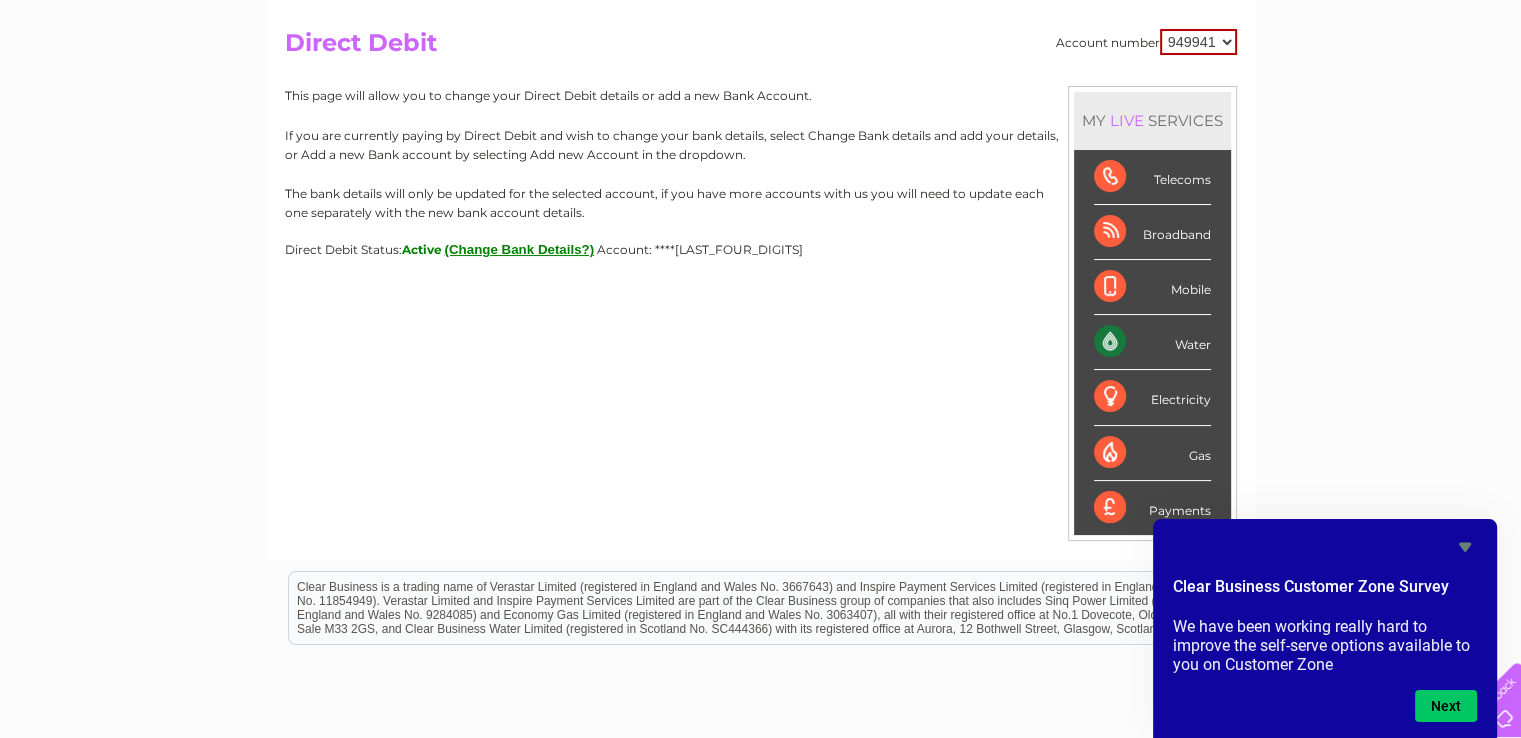 click on "Account number    [NUMBER]
Direct Debit
MY LIVE SERVICES
Telecoms
Broadband
Mobile
Water
Electricity
Gas
Payments
This page will allow you to change your Direct Debit details or add a new Bank Account." at bounding box center [761, 275] 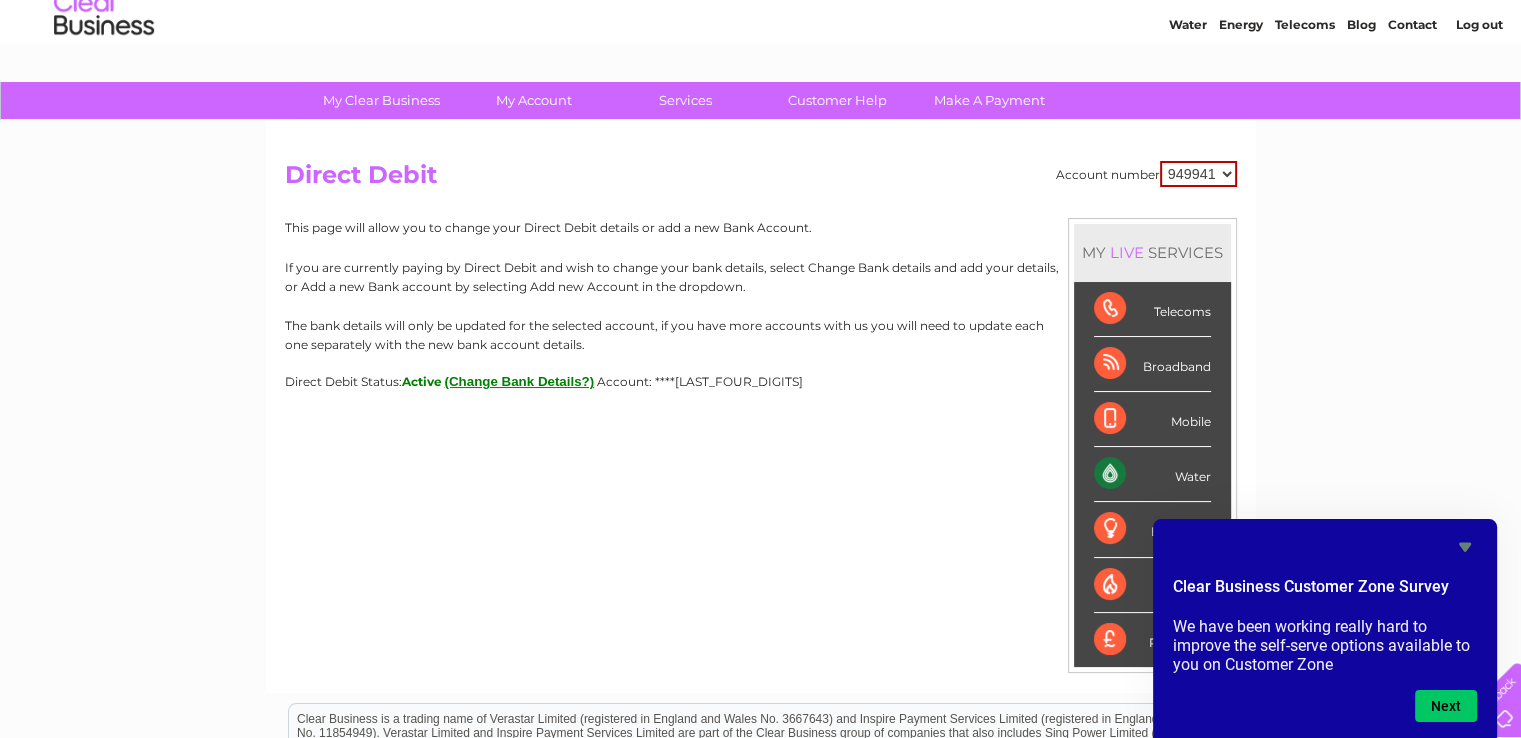 scroll, scrollTop: 46, scrollLeft: 0, axis: vertical 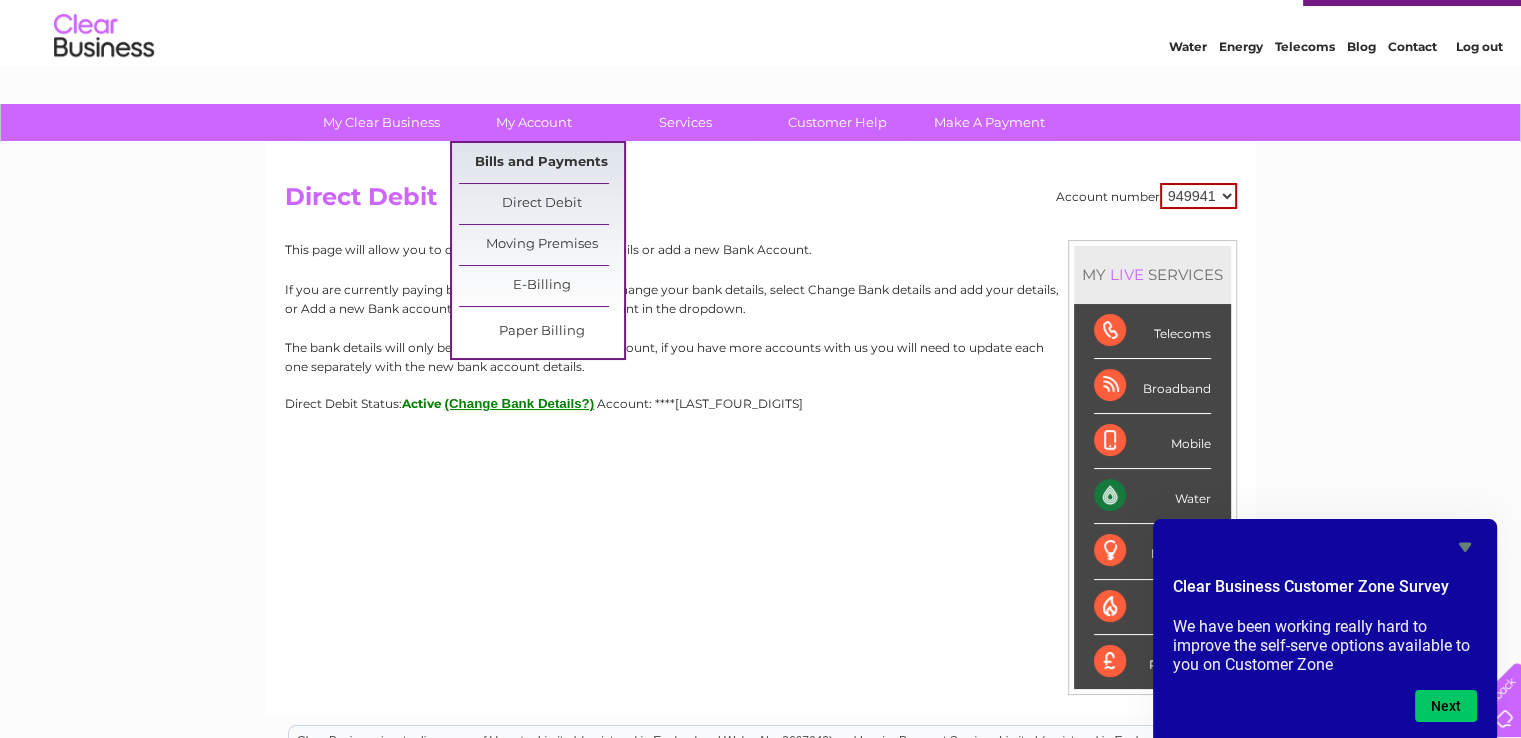 click on "Bills and Payments" at bounding box center (541, 163) 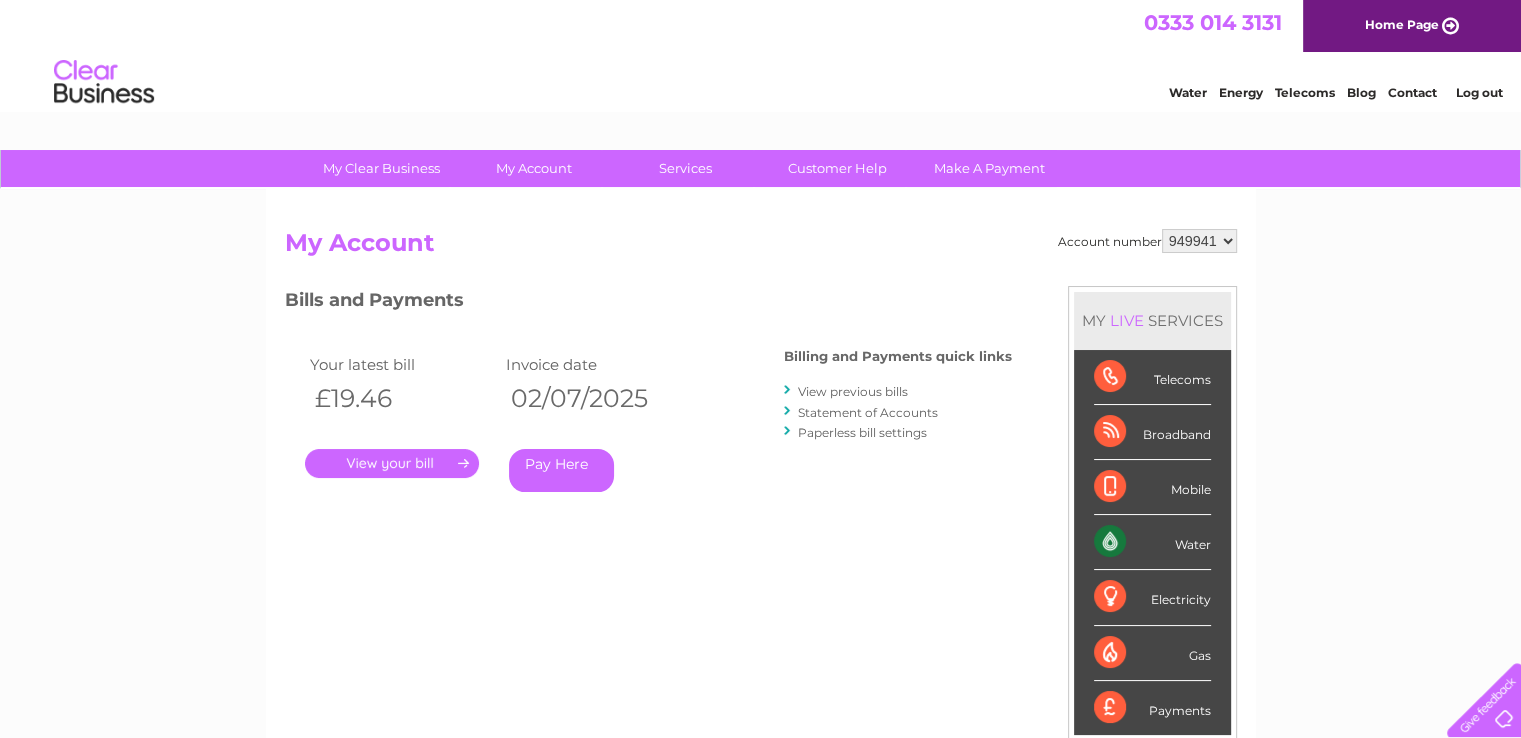 scroll, scrollTop: 0, scrollLeft: 0, axis: both 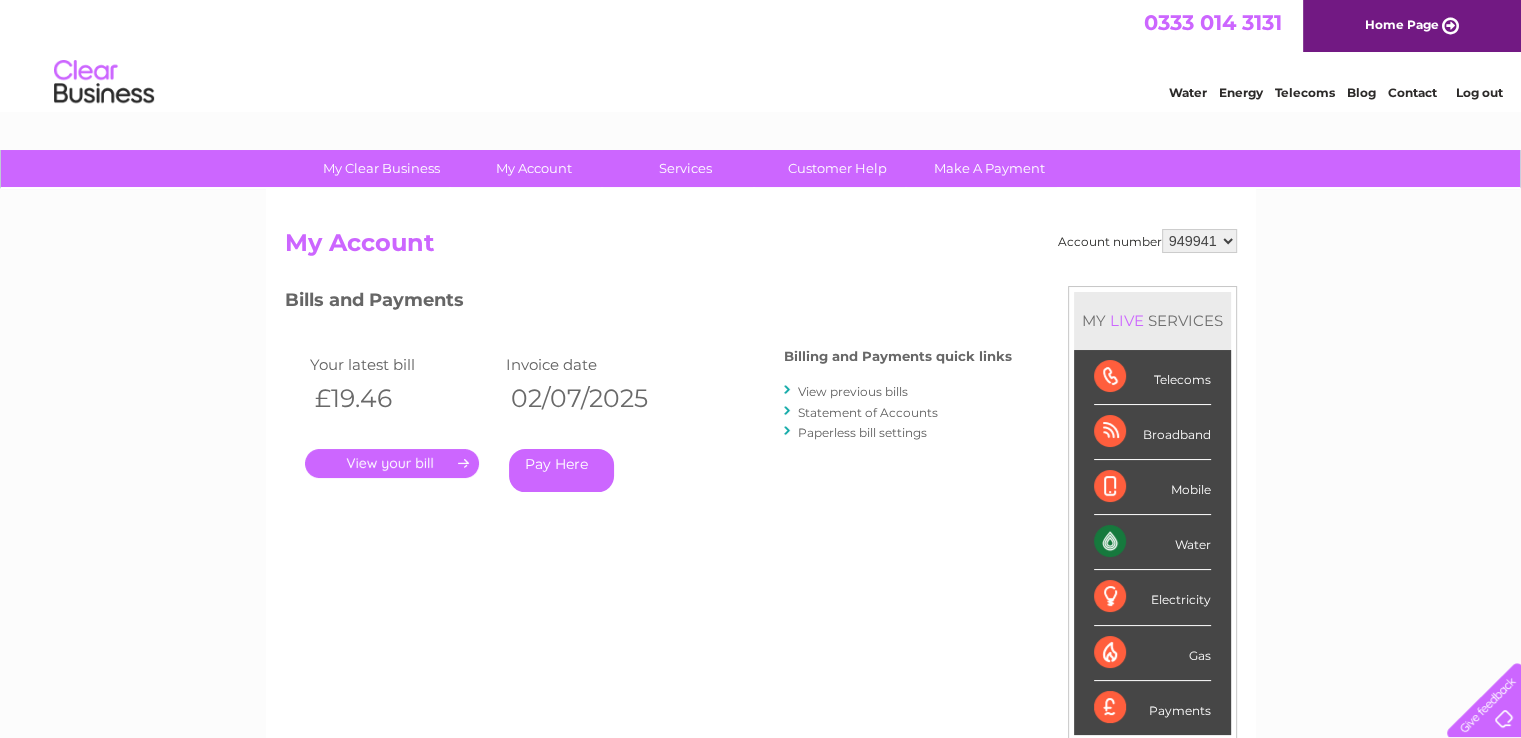 click on "." at bounding box center (392, 463) 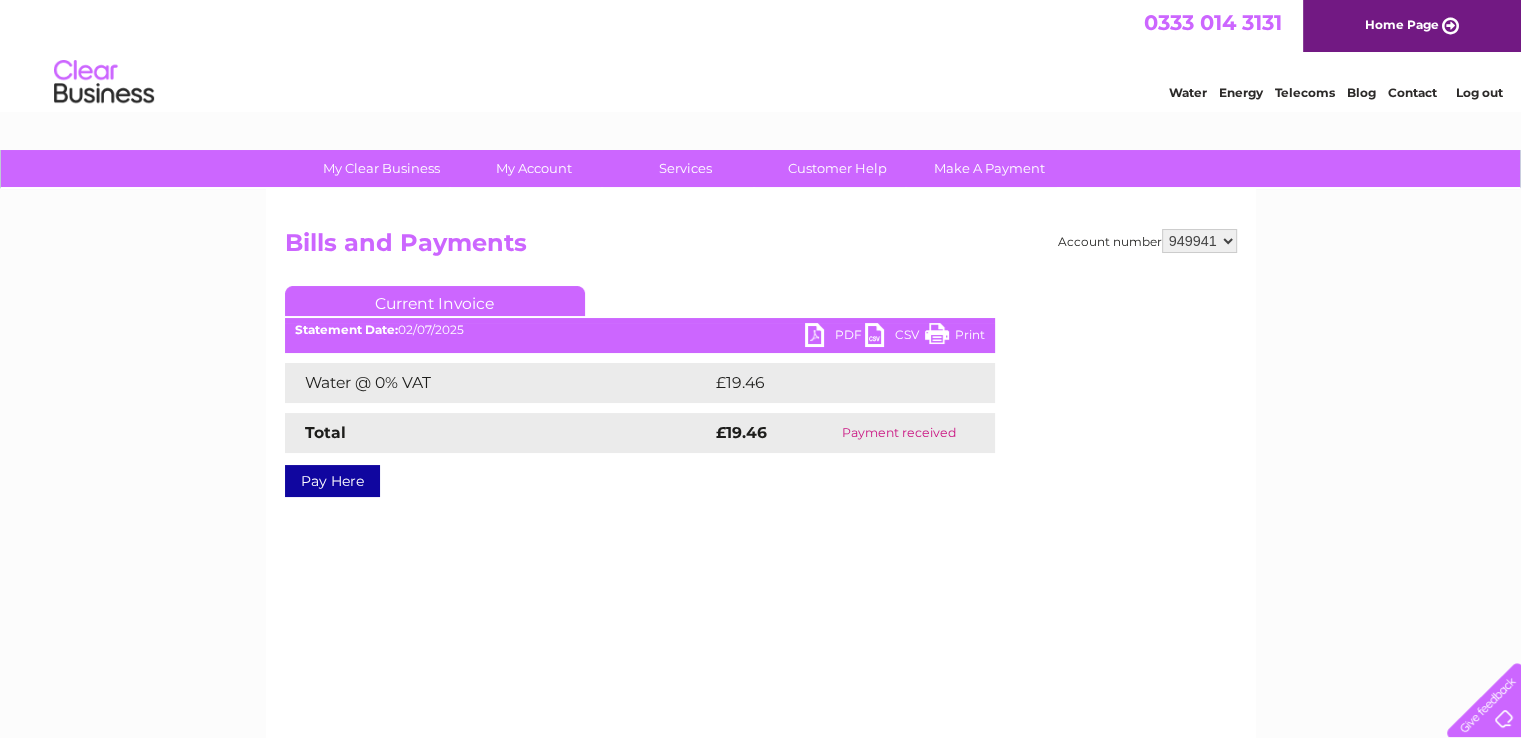 scroll, scrollTop: 0, scrollLeft: 0, axis: both 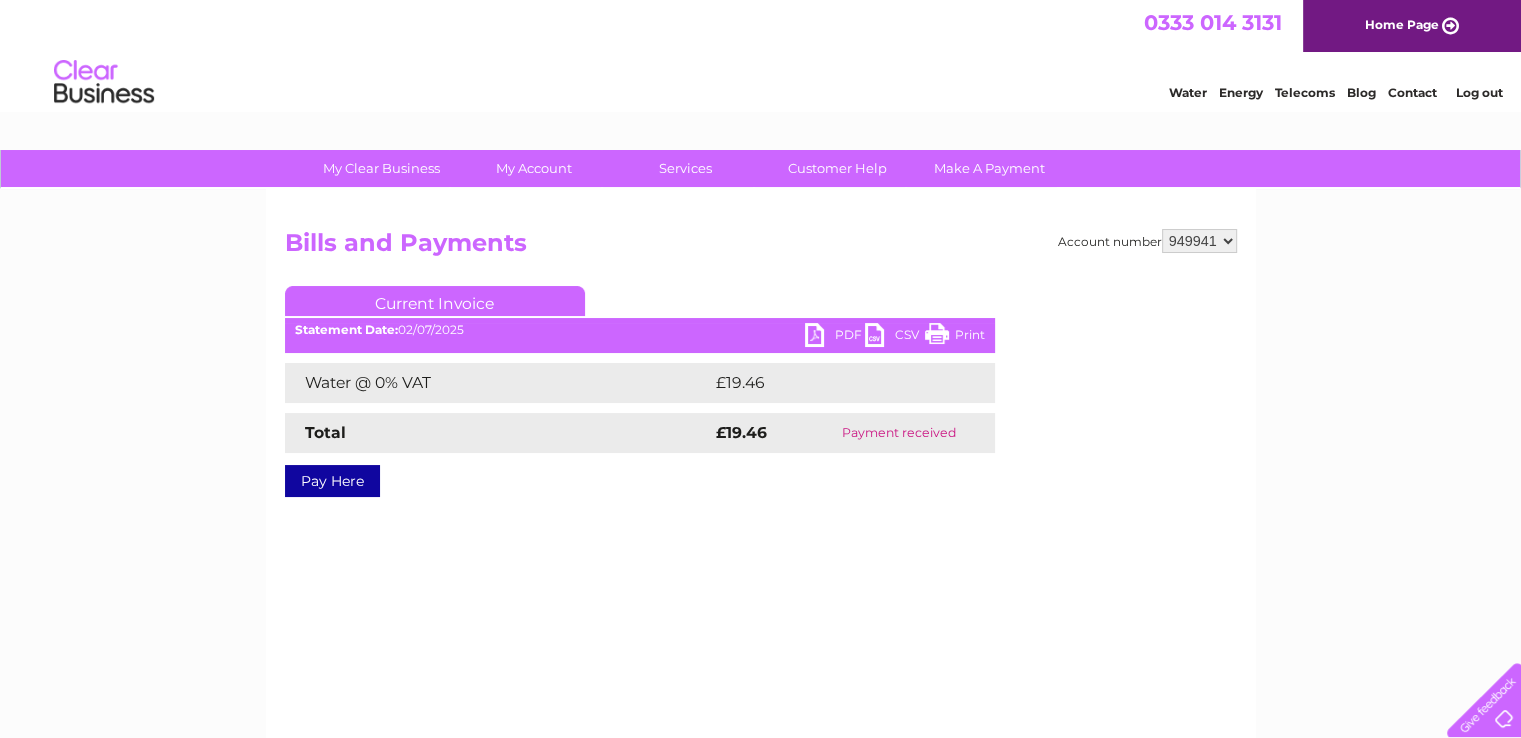 click on "PDF" at bounding box center (835, 337) 